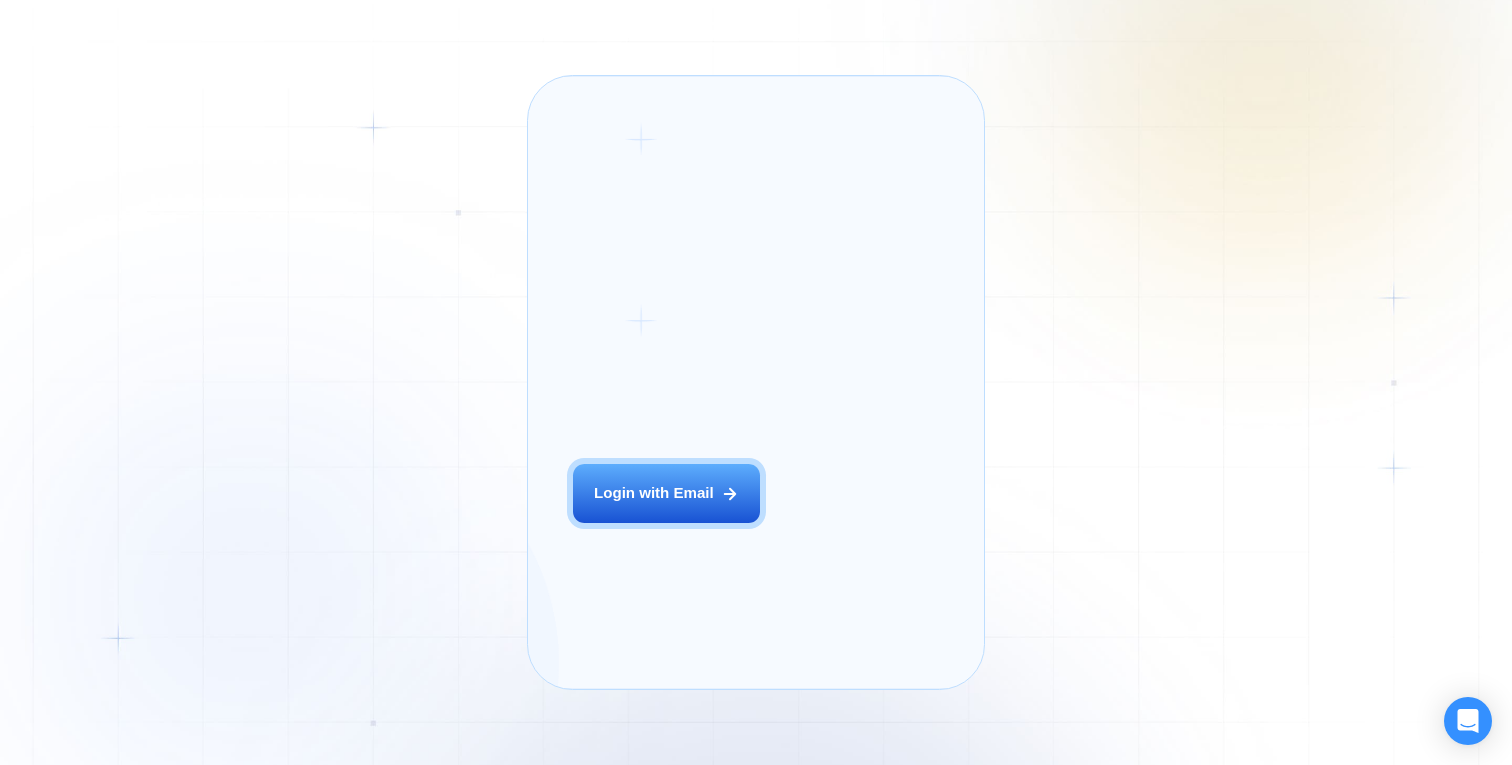 scroll, scrollTop: 0, scrollLeft: 0, axis: both 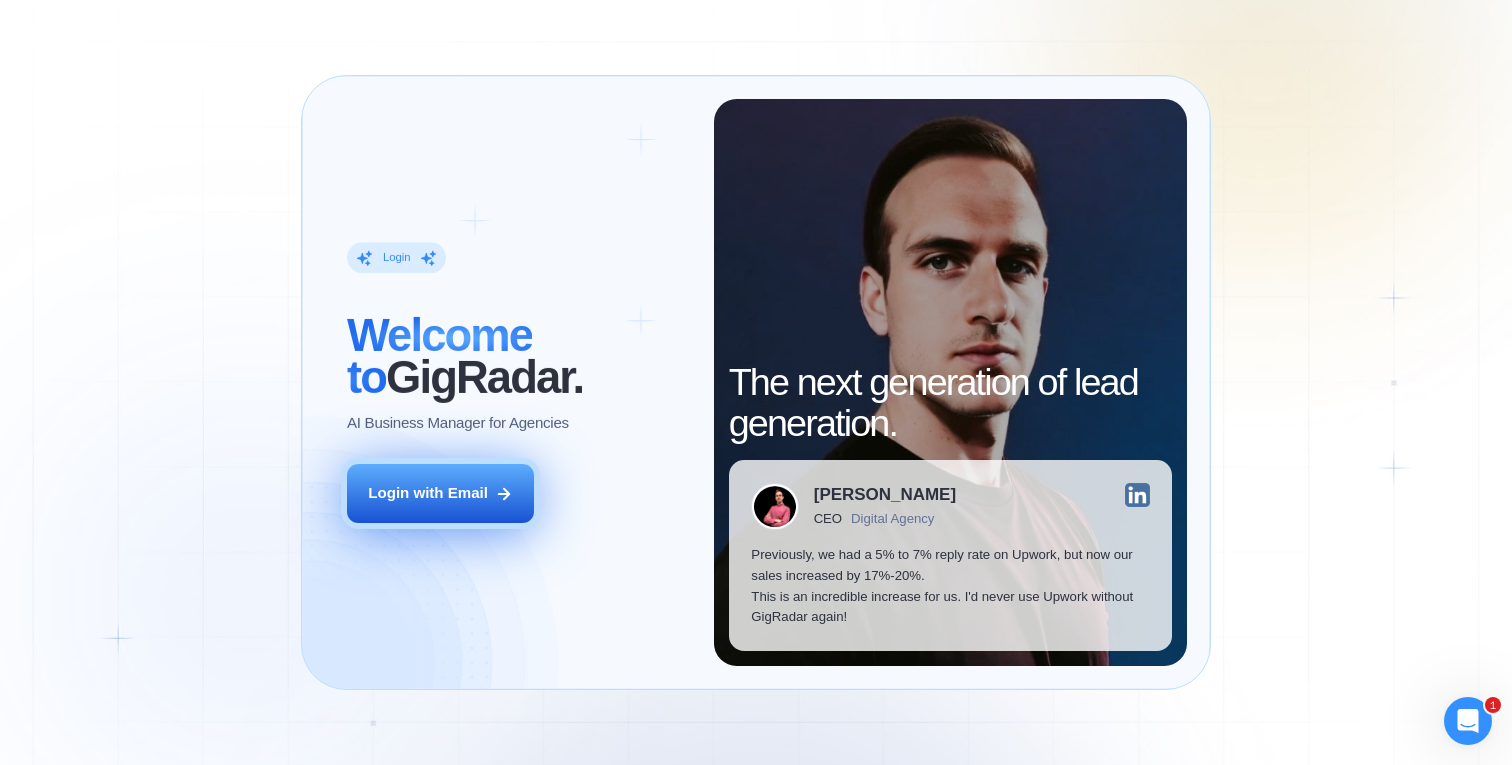 click on "Login with Email" at bounding box center (428, 493) 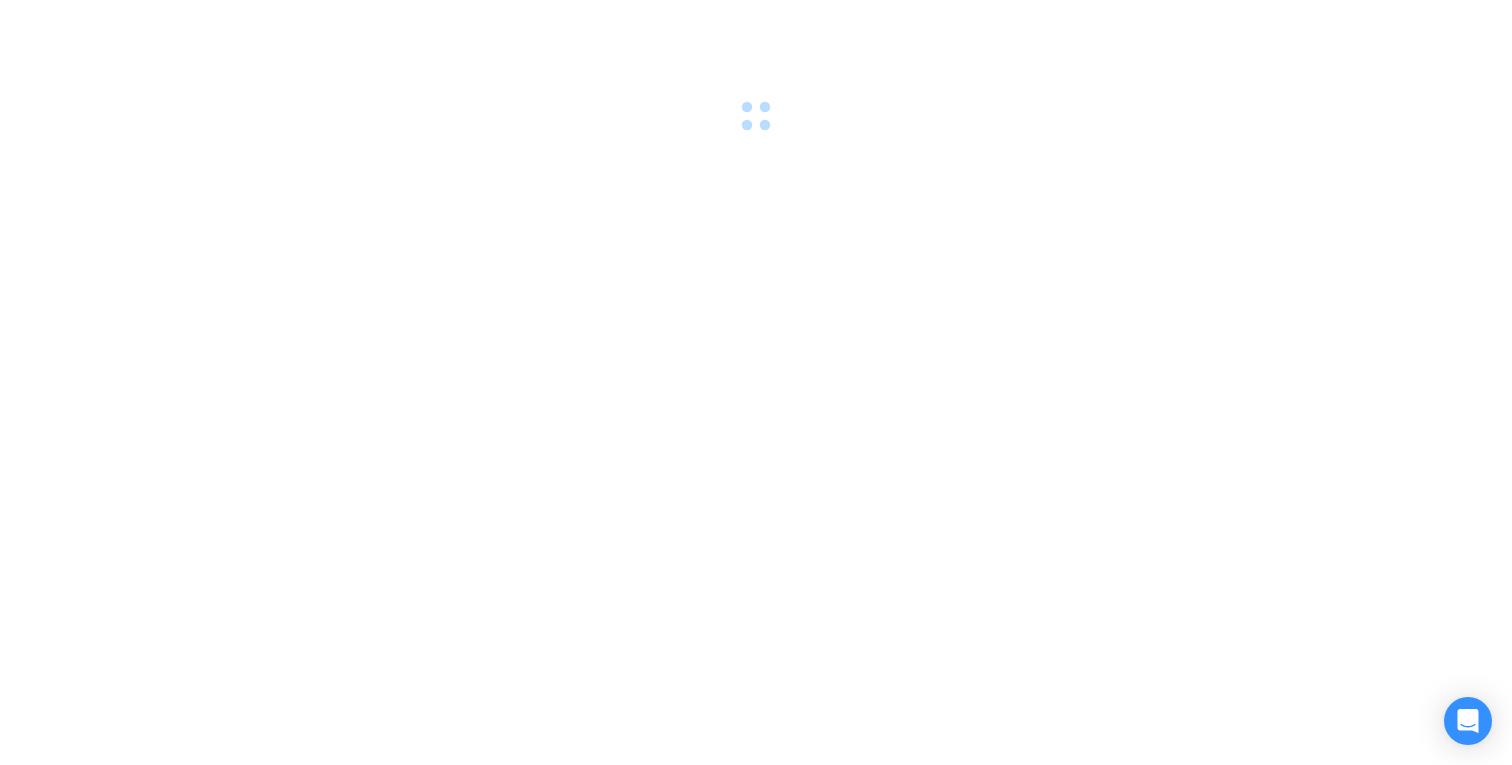 scroll, scrollTop: 0, scrollLeft: 0, axis: both 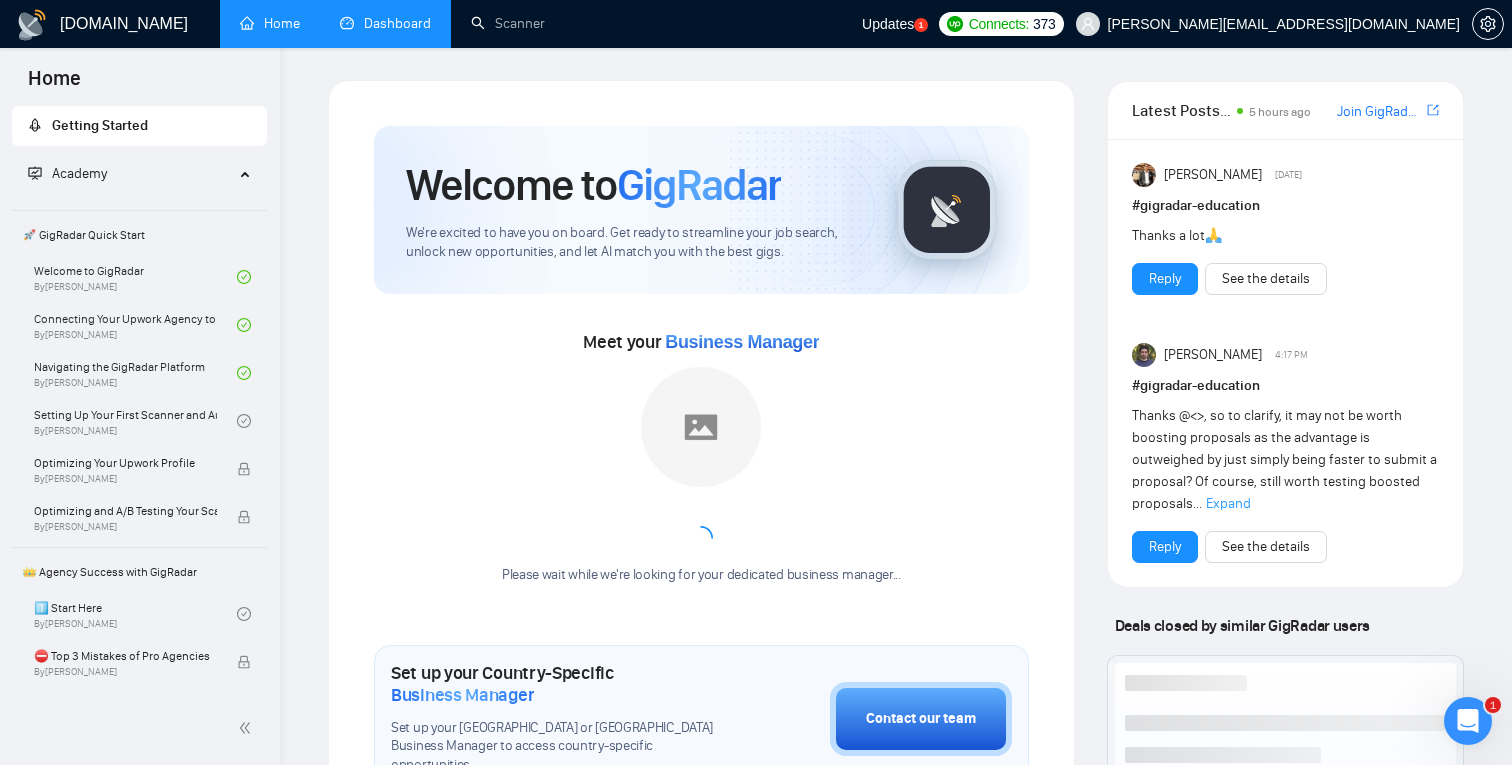 click on "Dashboard" at bounding box center (385, 23) 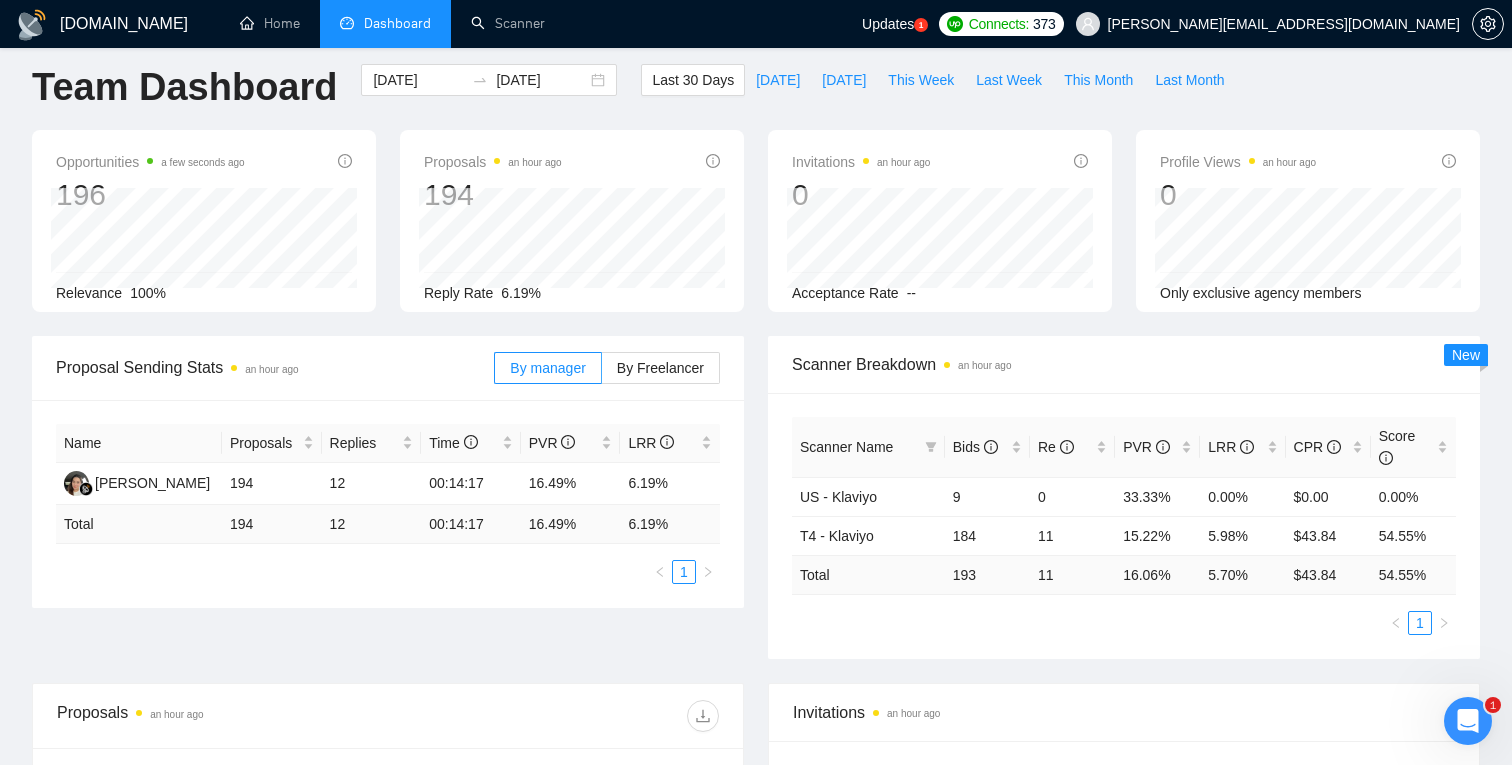 scroll, scrollTop: 18, scrollLeft: 0, axis: vertical 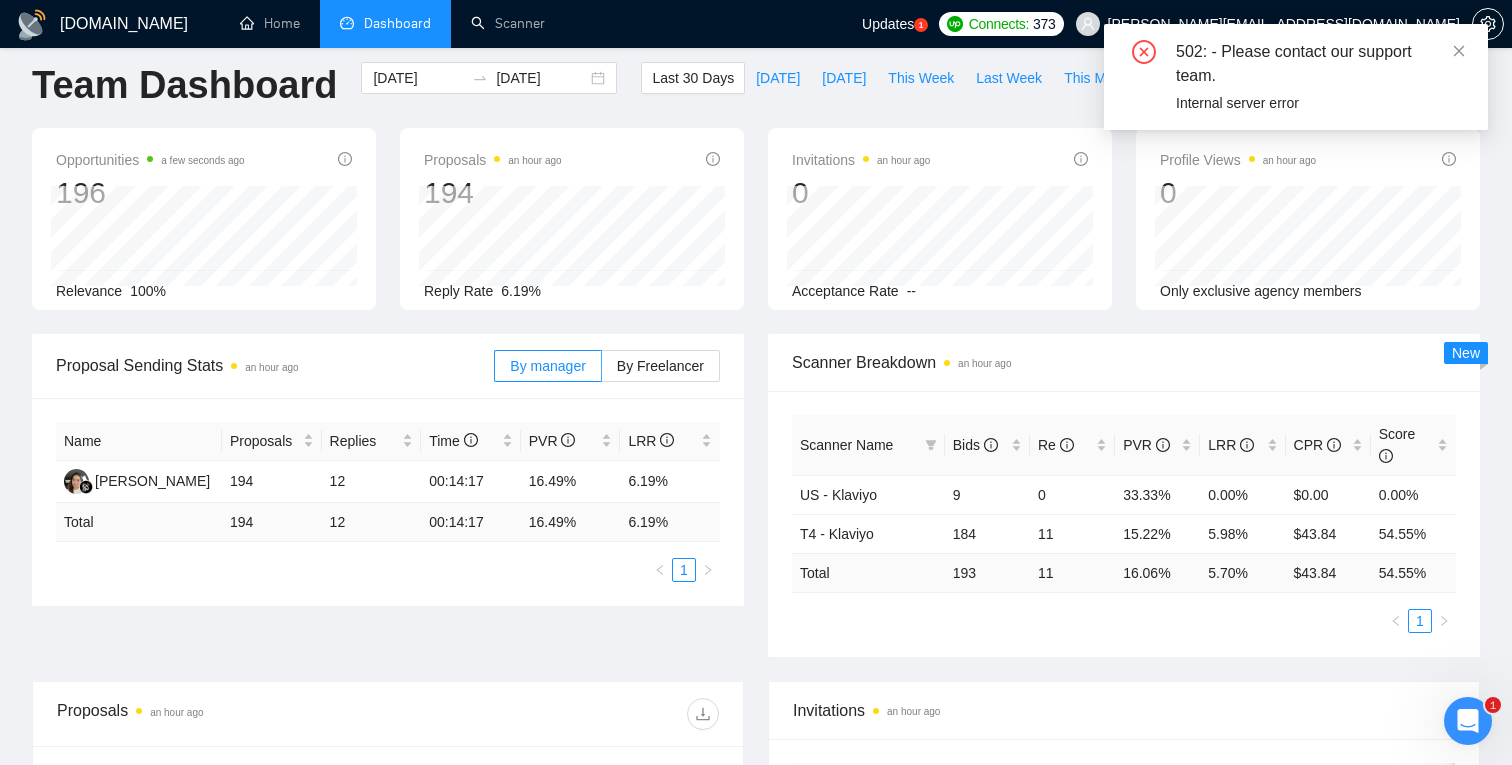 click on "502:  - Please contact our support team. Internal server error" at bounding box center [1296, 77] 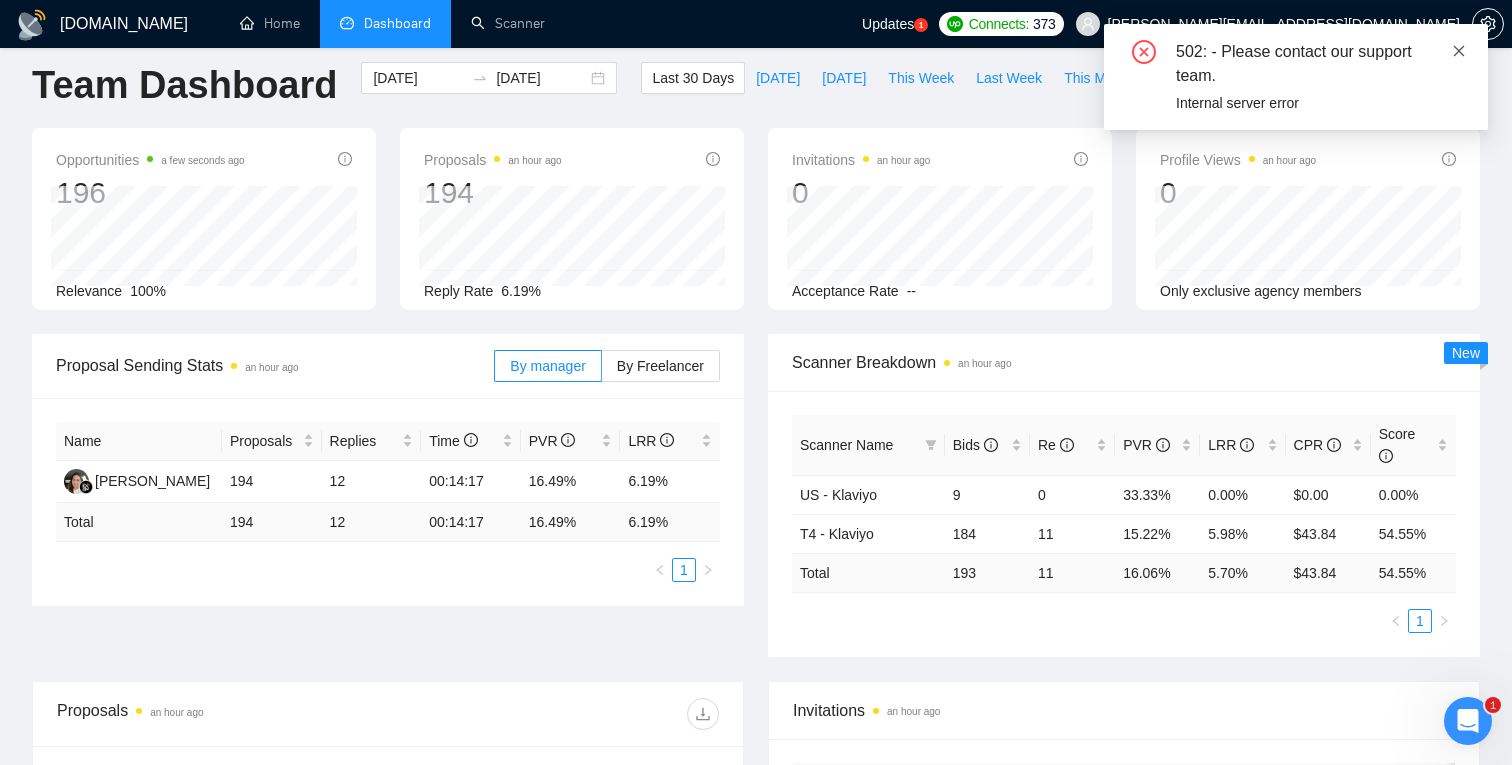 click 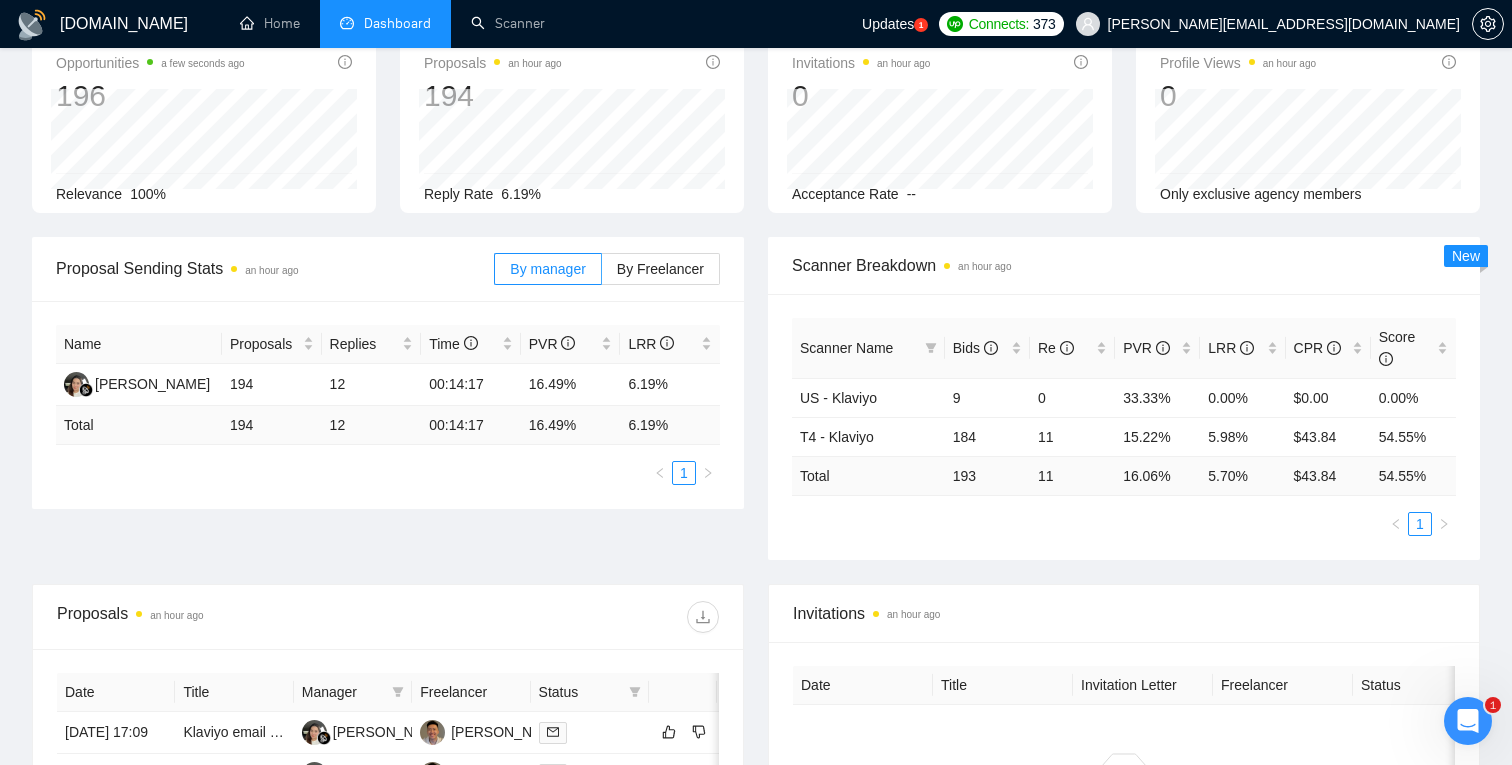 scroll, scrollTop: 119, scrollLeft: 0, axis: vertical 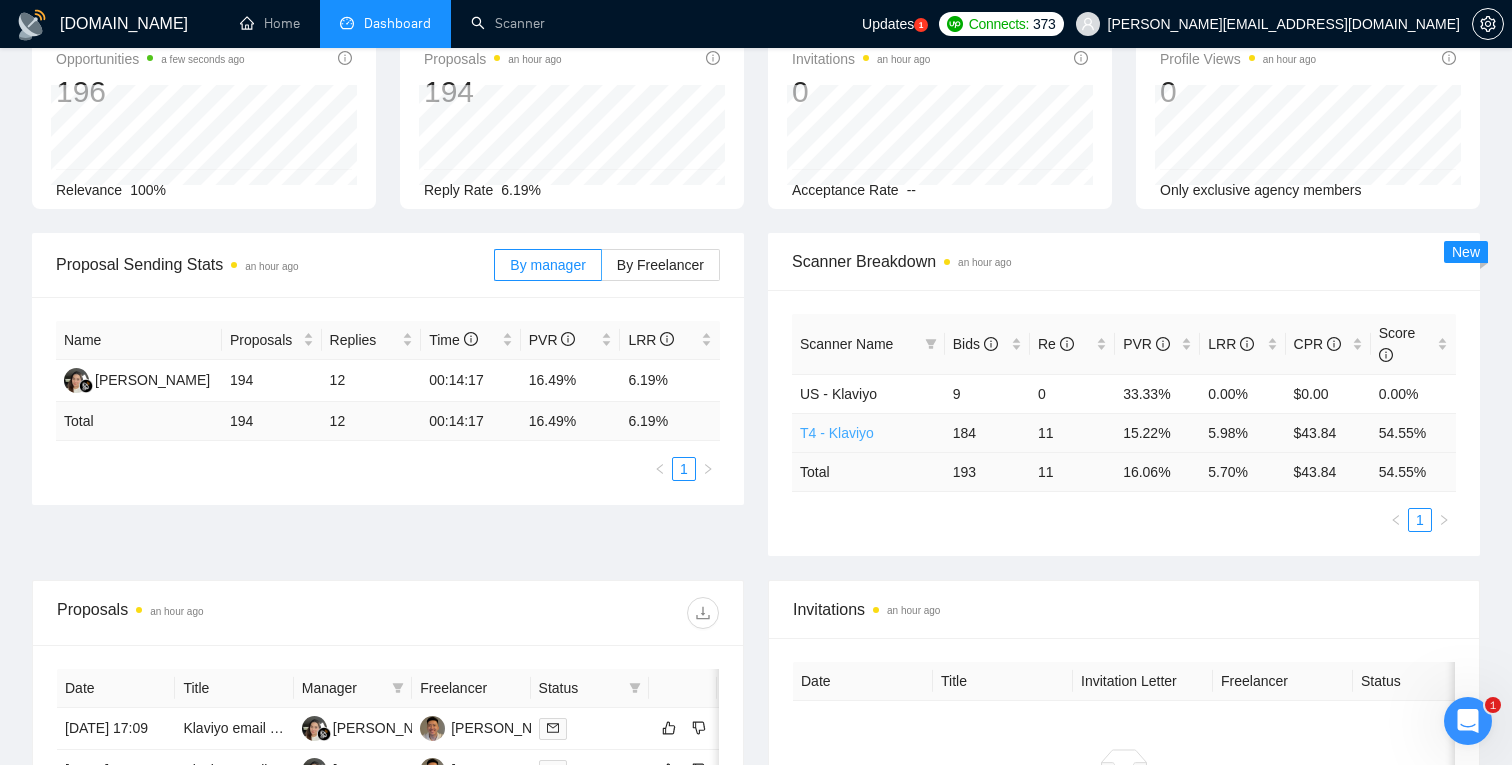 click on "T4 - Klaviyo" at bounding box center [837, 433] 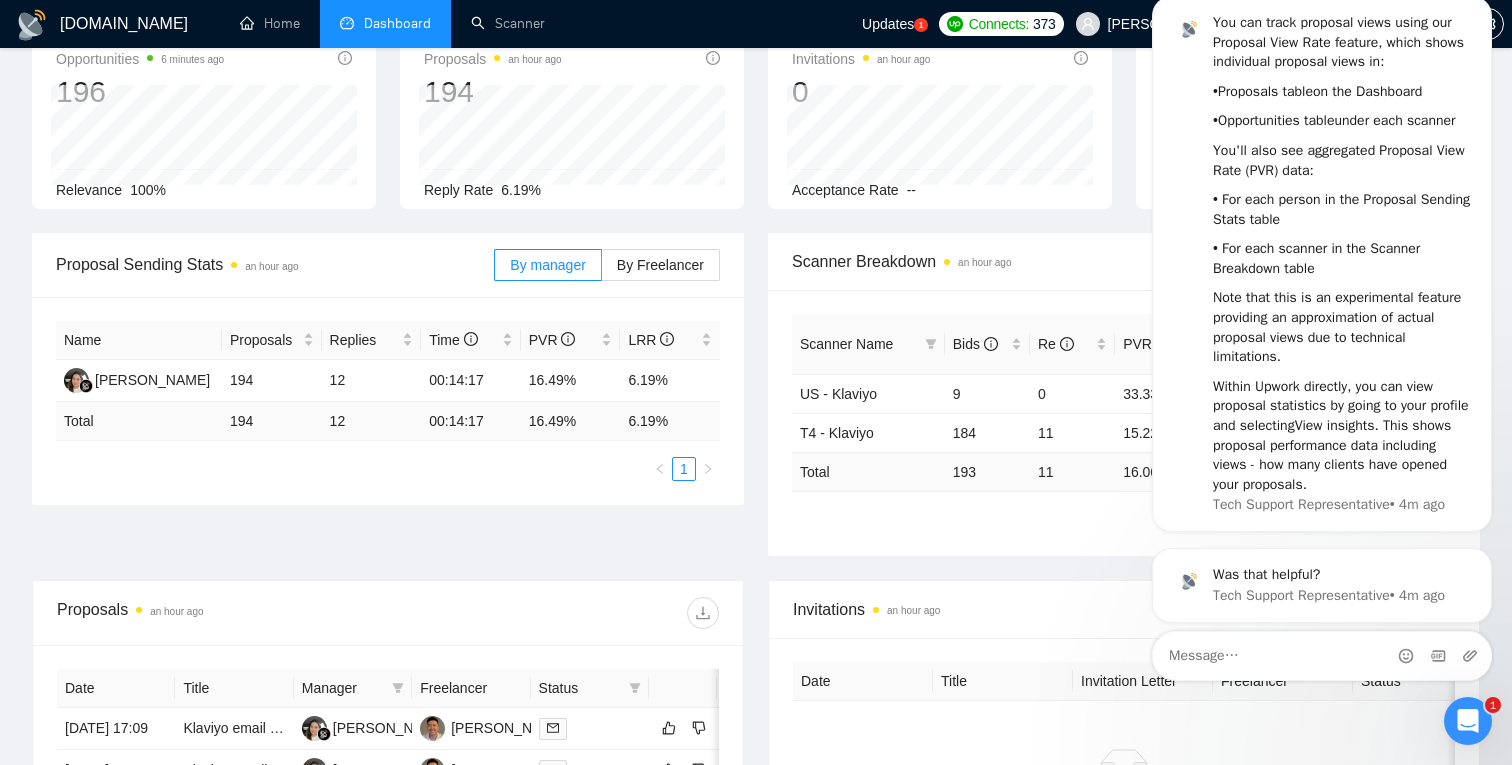 scroll, scrollTop: 0, scrollLeft: 0, axis: both 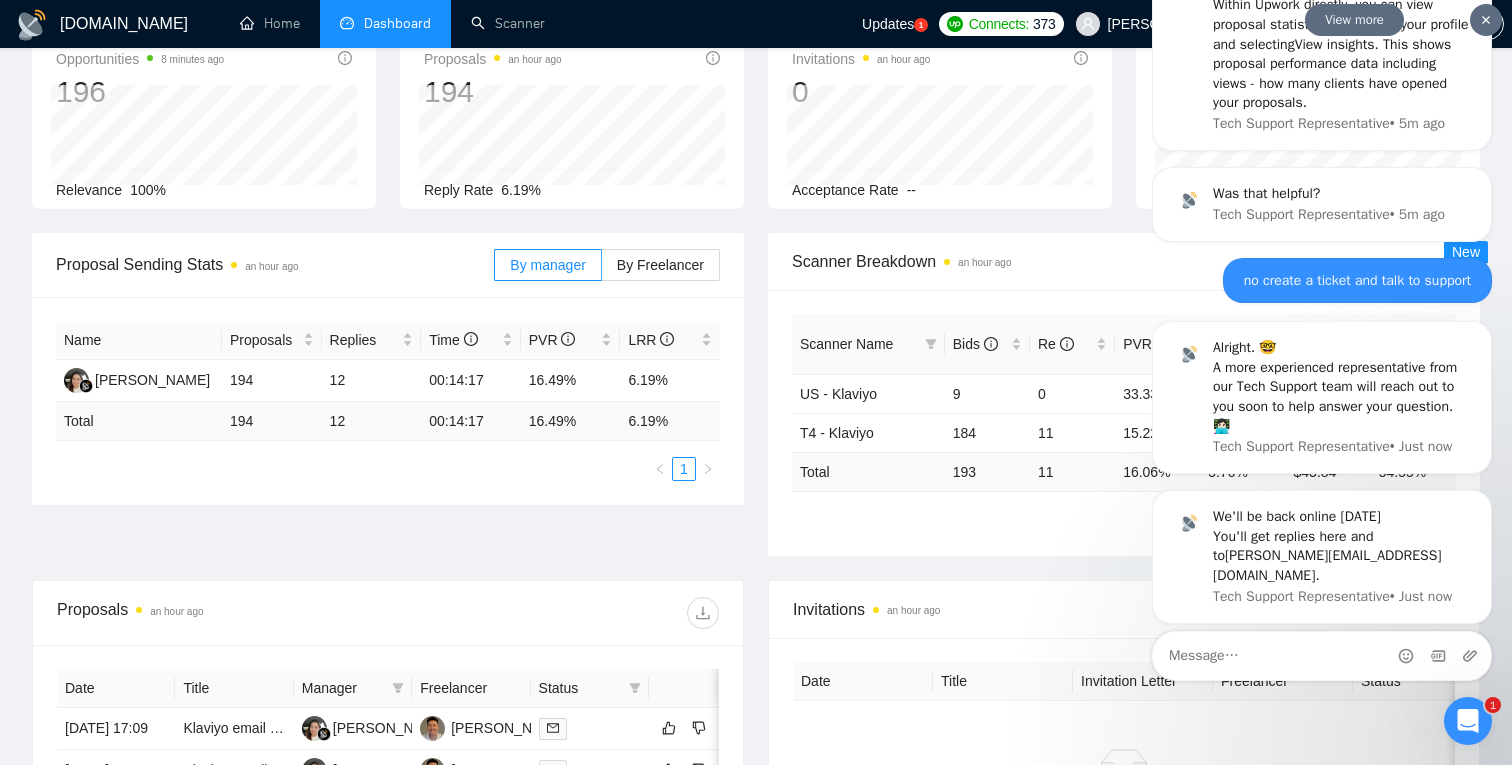 click on "View more" at bounding box center (1354, 20) 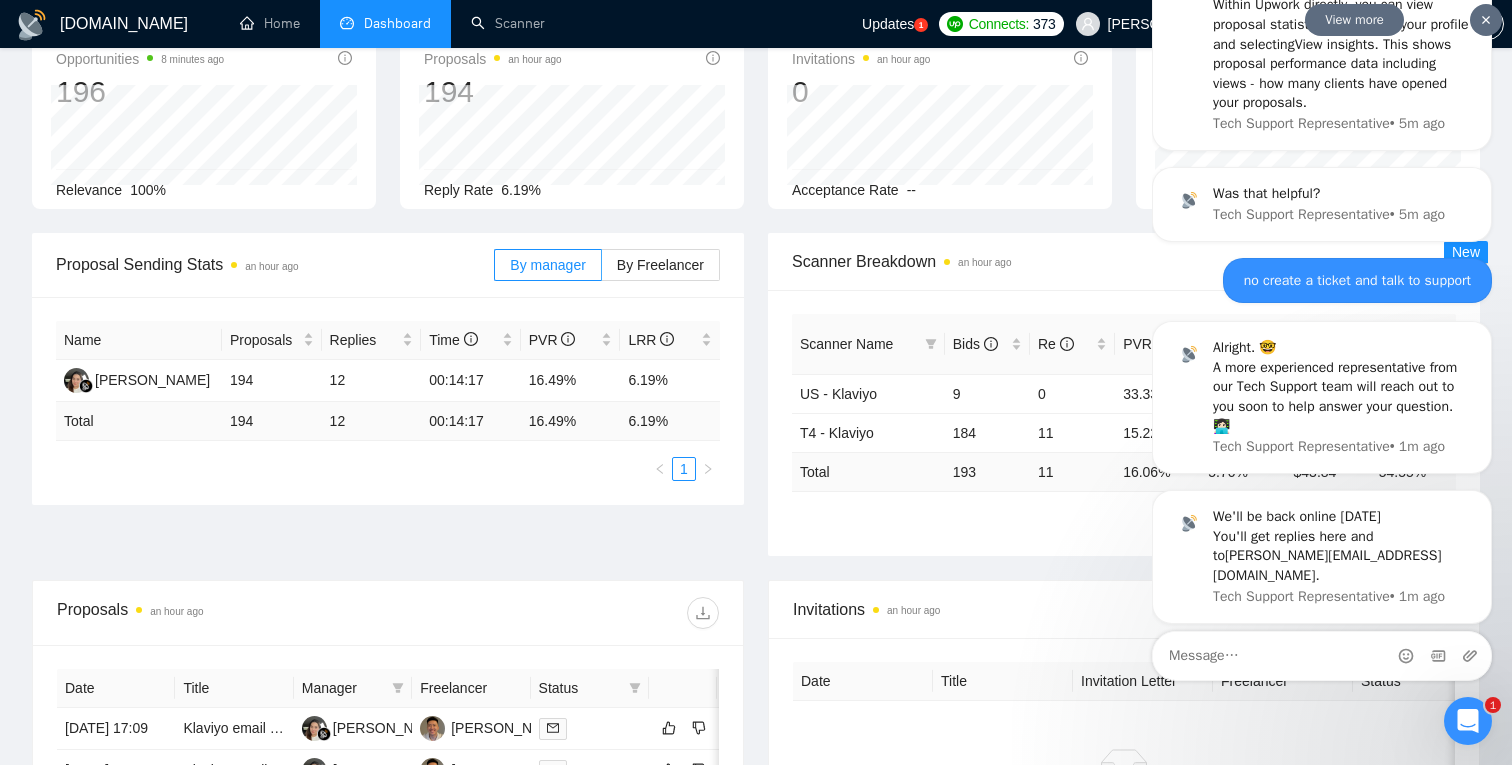 click at bounding box center (1486, 20) 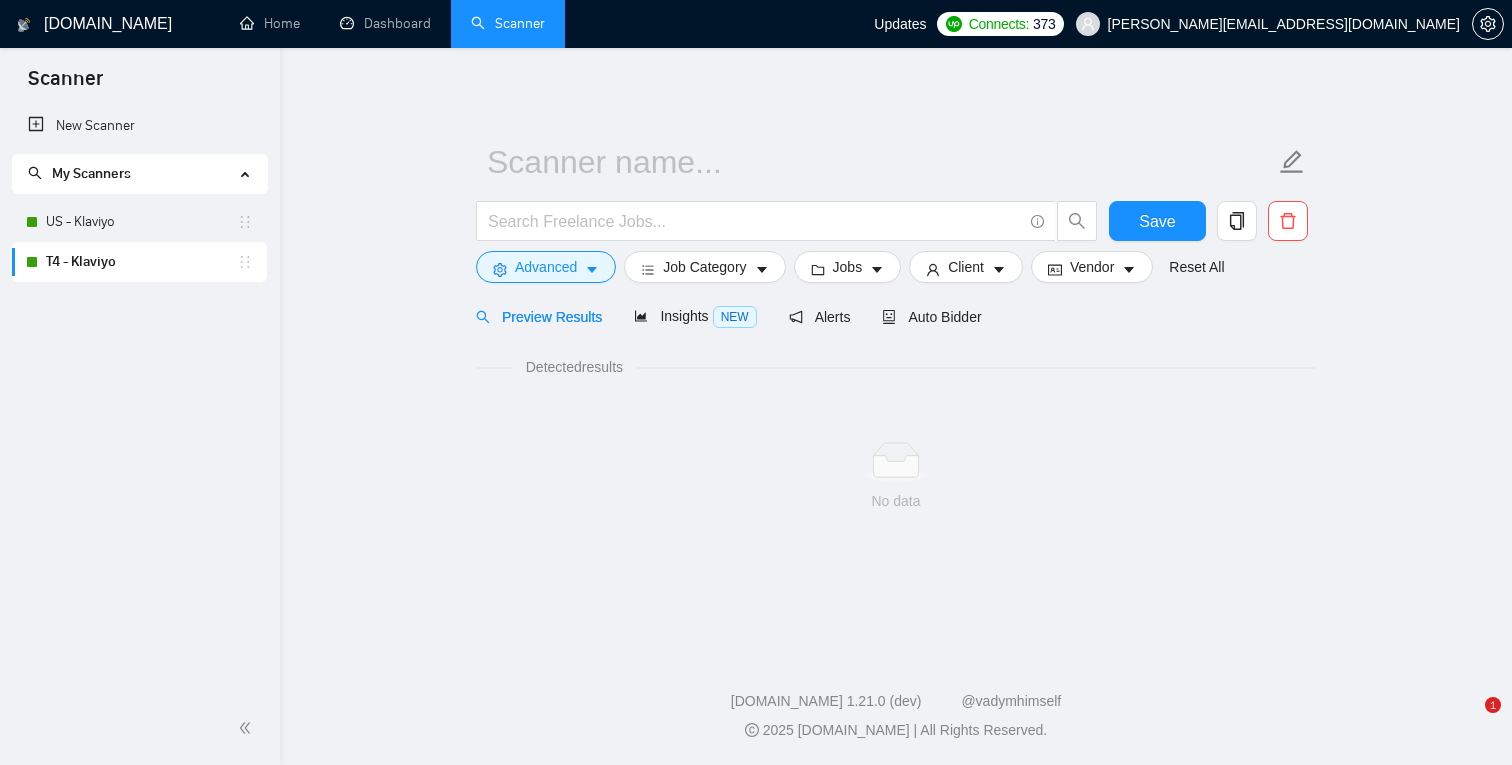 scroll, scrollTop: 0, scrollLeft: 0, axis: both 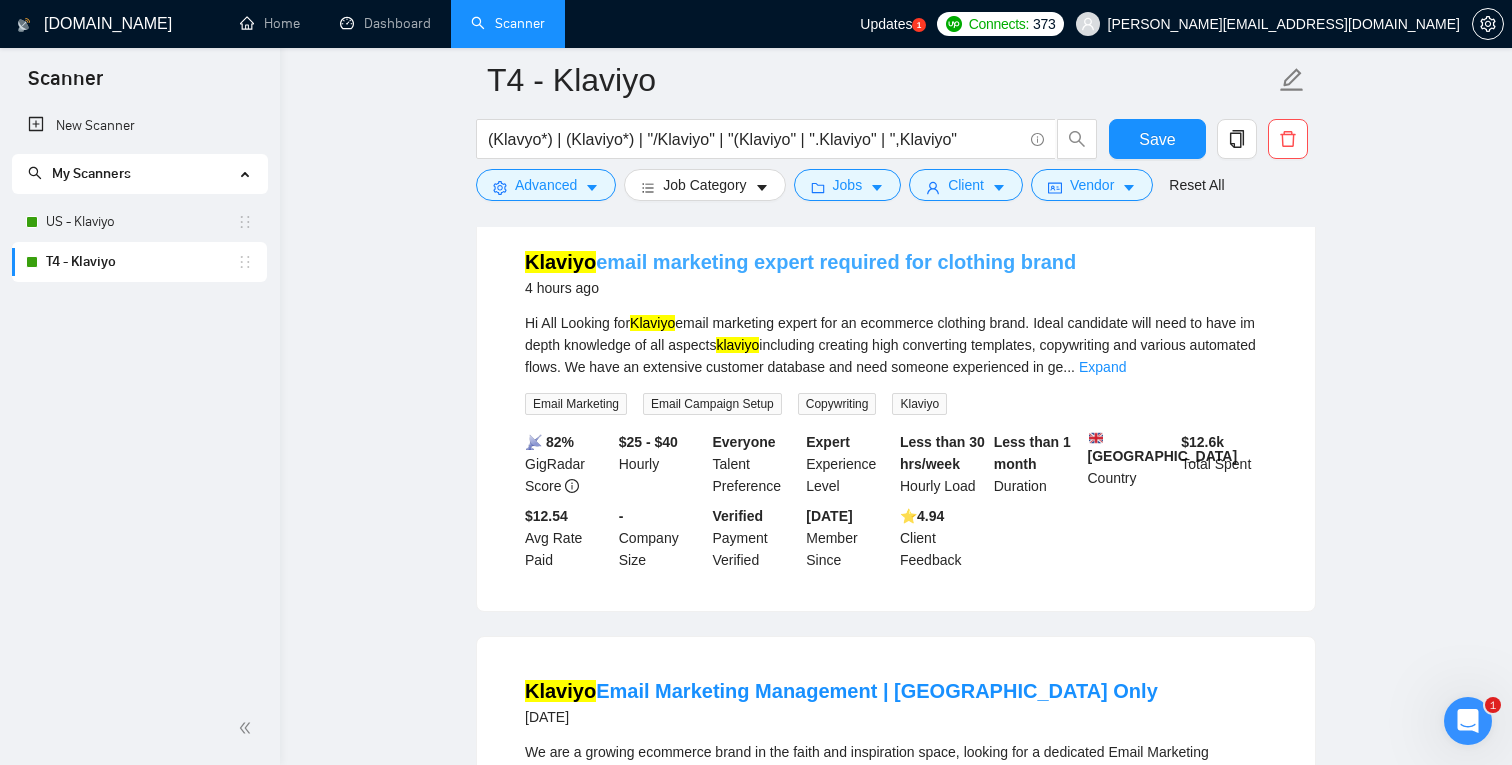 click on "Klaviyo  email marketing expert required for clothing brand" at bounding box center [800, 262] 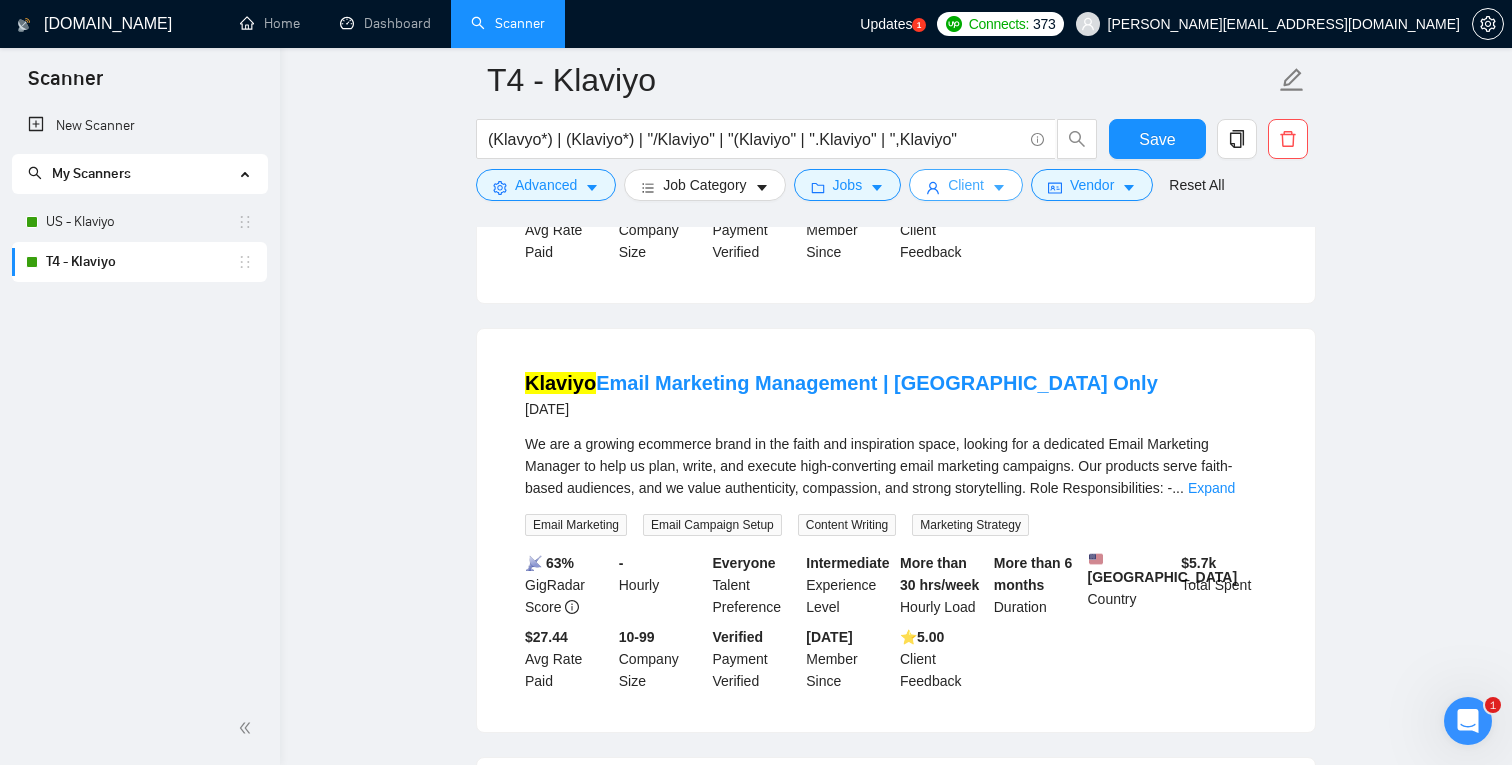 scroll, scrollTop: 526, scrollLeft: 0, axis: vertical 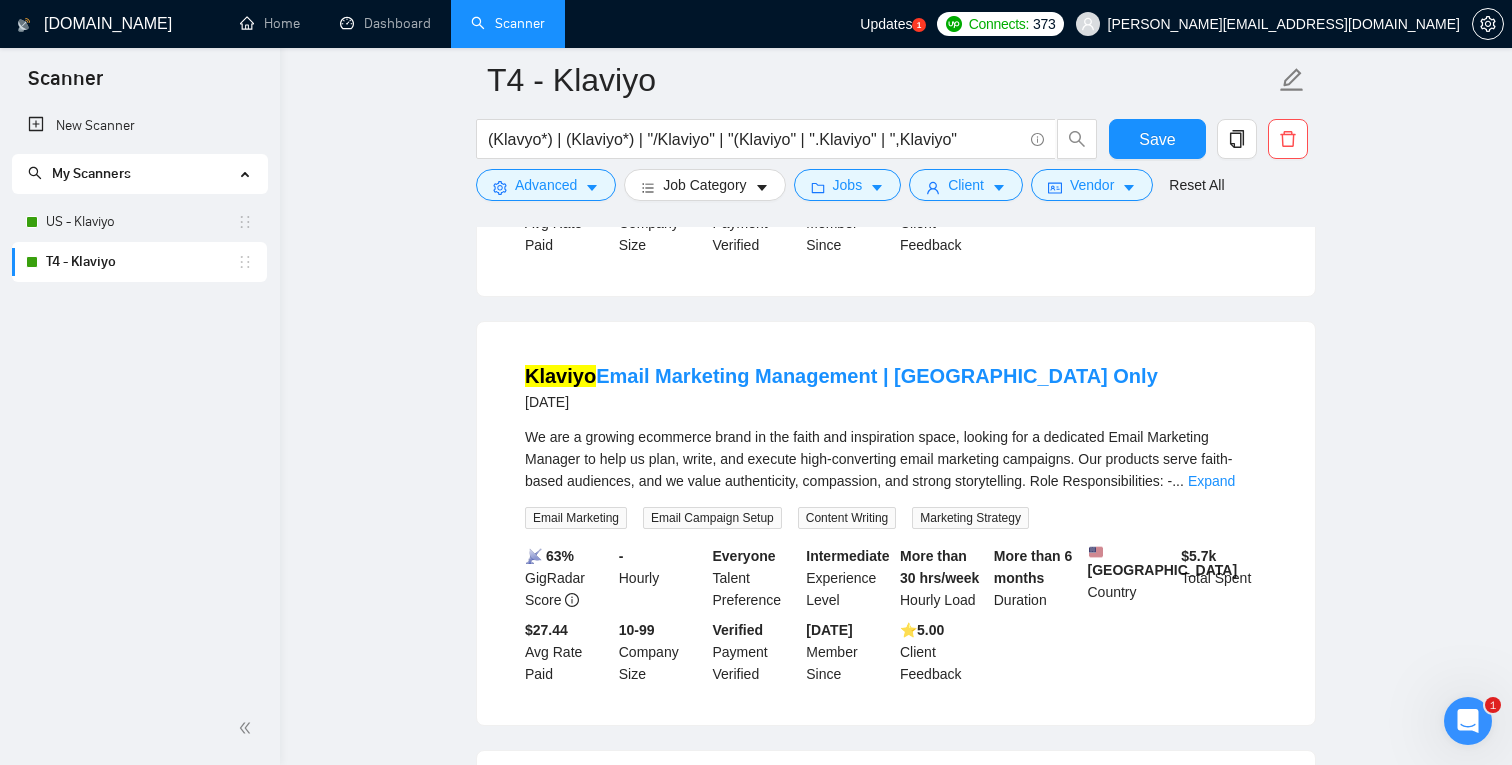 click on "GigRadar.io Home Dashboard Scanner Updates
1
Connects: 373 raymond@11.agency T4 - Klaviyo (Klavyo*) | (Klaviyo*) | "/Klaviyo" | "(Klaviyo" | ".Klaviyo" | ",Klaviyo" Save Advanced   Job Category   Jobs   Client   Vendor   Reset All Preview Results Insights NEW Alerts Auto Bidder Detected   1984  results   (2.12 seconds) Klaviyo  email marketing expert required for clothing brand 4 hours ago Hi All
Looking for  Klaviyo  email marketing expert for an ecommerce clothing brand.
Ideal candidate will need to have im depth knowledge of all aspects  klaviyo  including creating high converting templates, copywriting and various automated flows.
We have an extensive customer database and need someone experienced in ge ... Expand Email Marketing Email Campaign Setup Copywriting Klaviyo 📡   82% GigRadar Score   $25 - $40 Hourly Everyone Talent Preference Expert Experience Level Less than 30 hrs/week Hourly Load Less than 1 month Duration   United Kingdom Country $" at bounding box center (896, 1921) 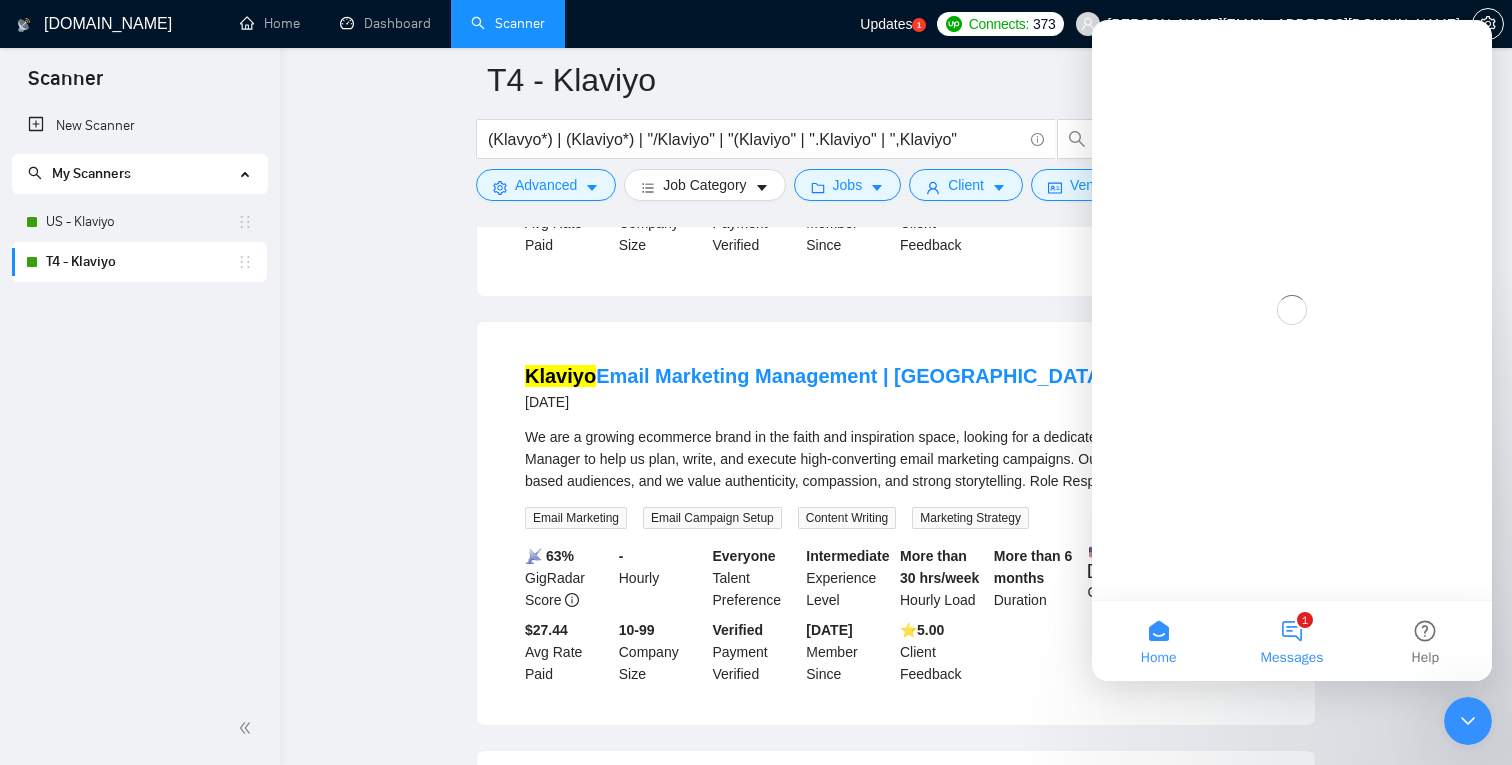 scroll, scrollTop: 0, scrollLeft: 0, axis: both 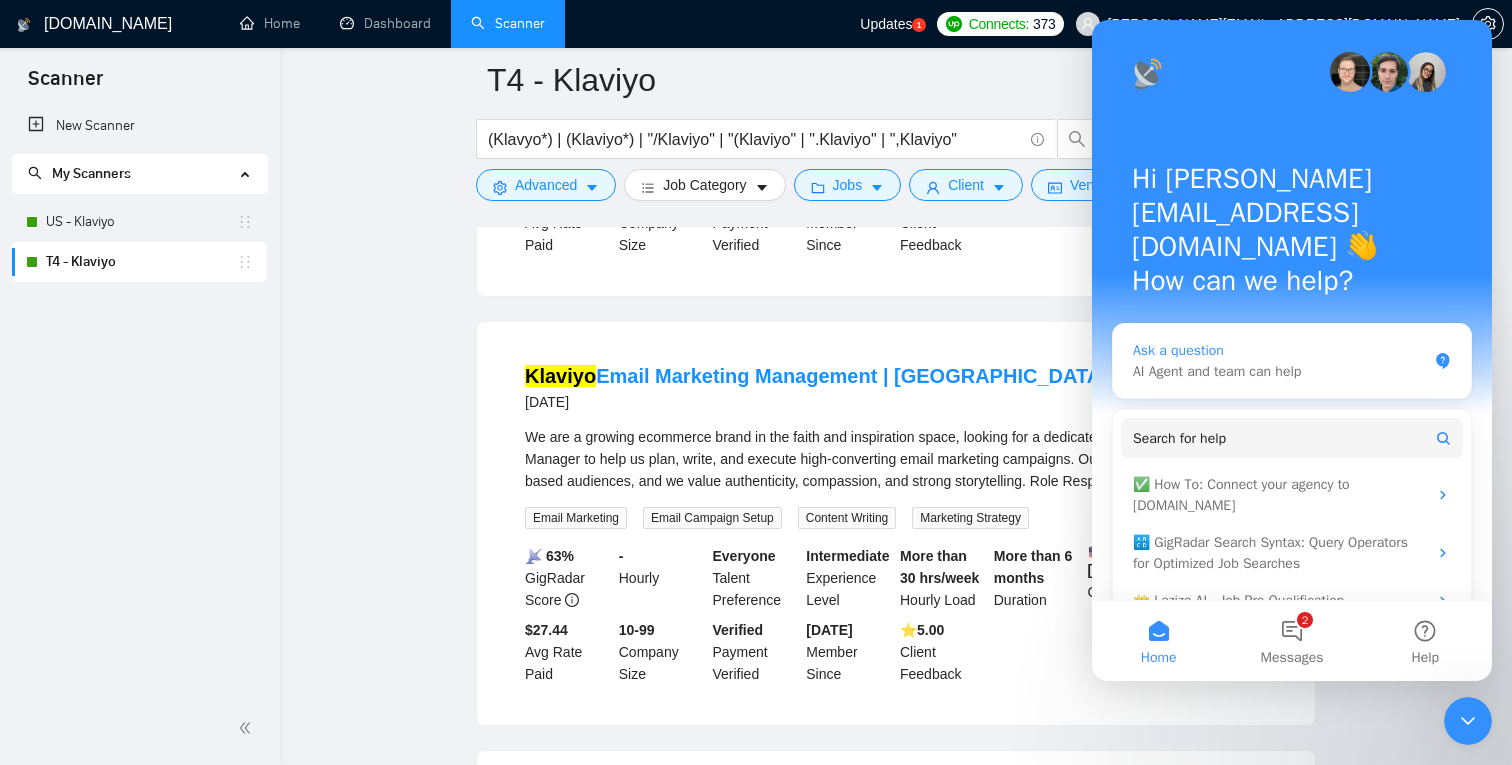 click on "Ask a question" at bounding box center (1280, 350) 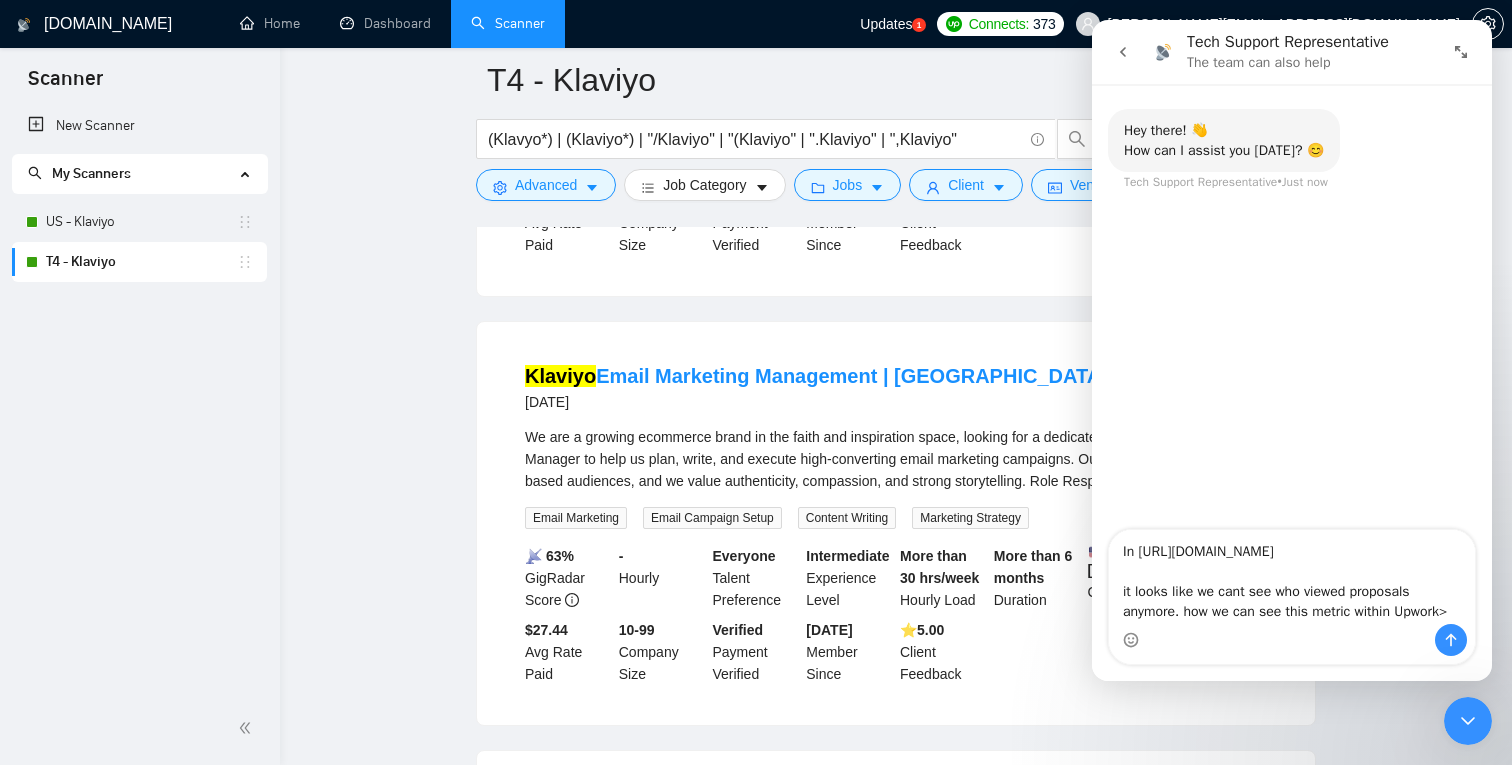 type on "In https://www.upwork.com/nx/proposals/
it looks like we cant see who viewed proposals anymore. how we can see this metric within Upwork>" 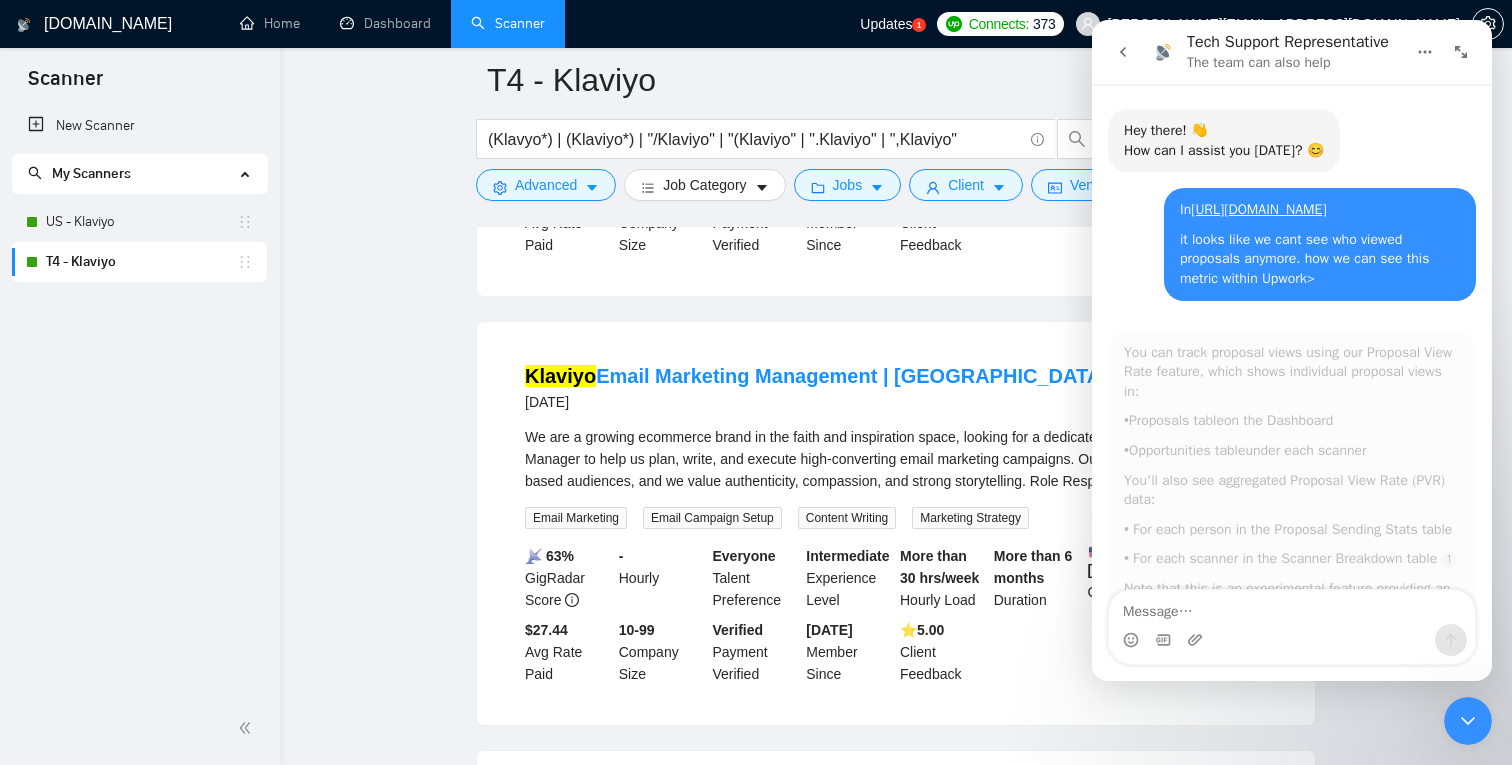 scroll, scrollTop: 3, scrollLeft: 0, axis: vertical 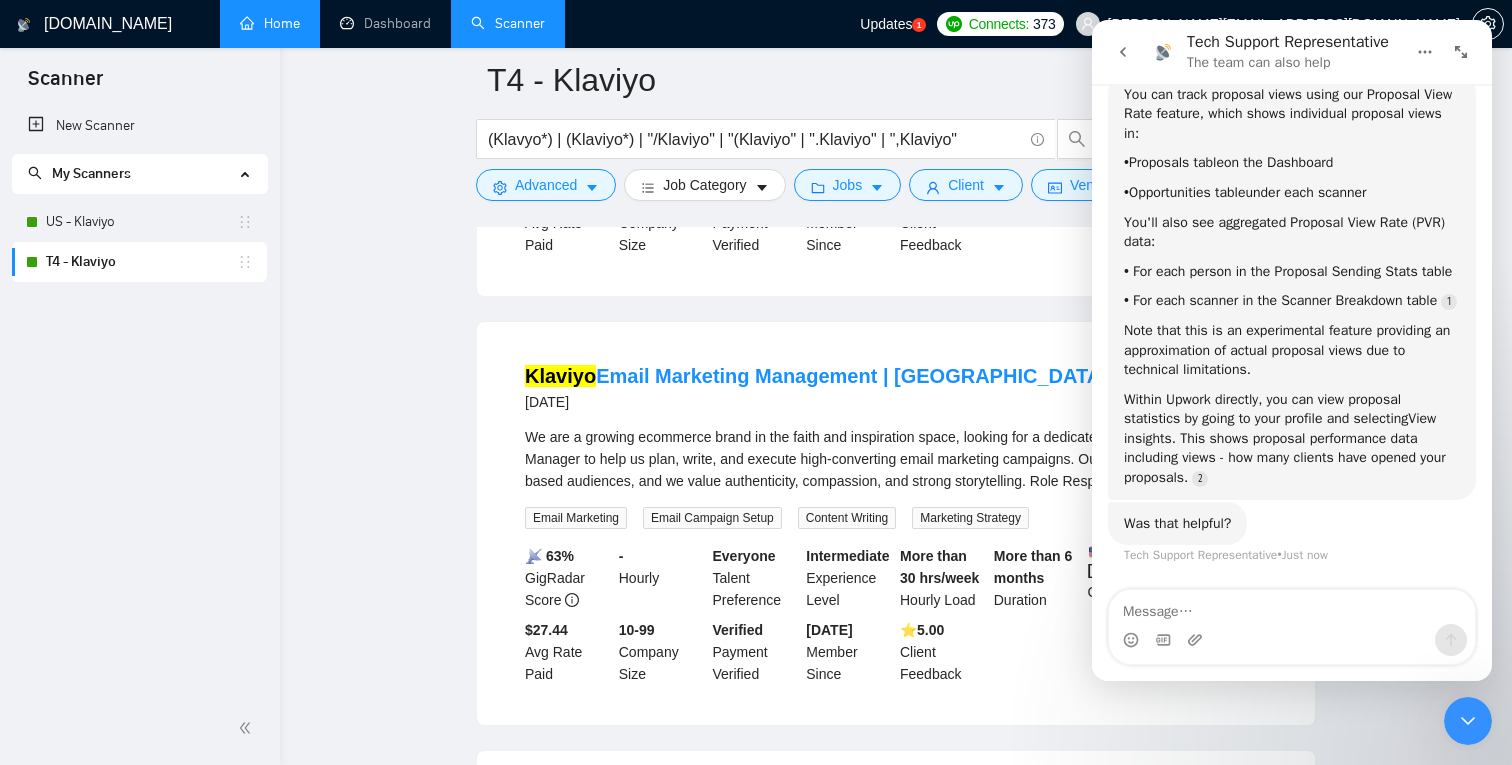 click on "Home" at bounding box center (270, 23) 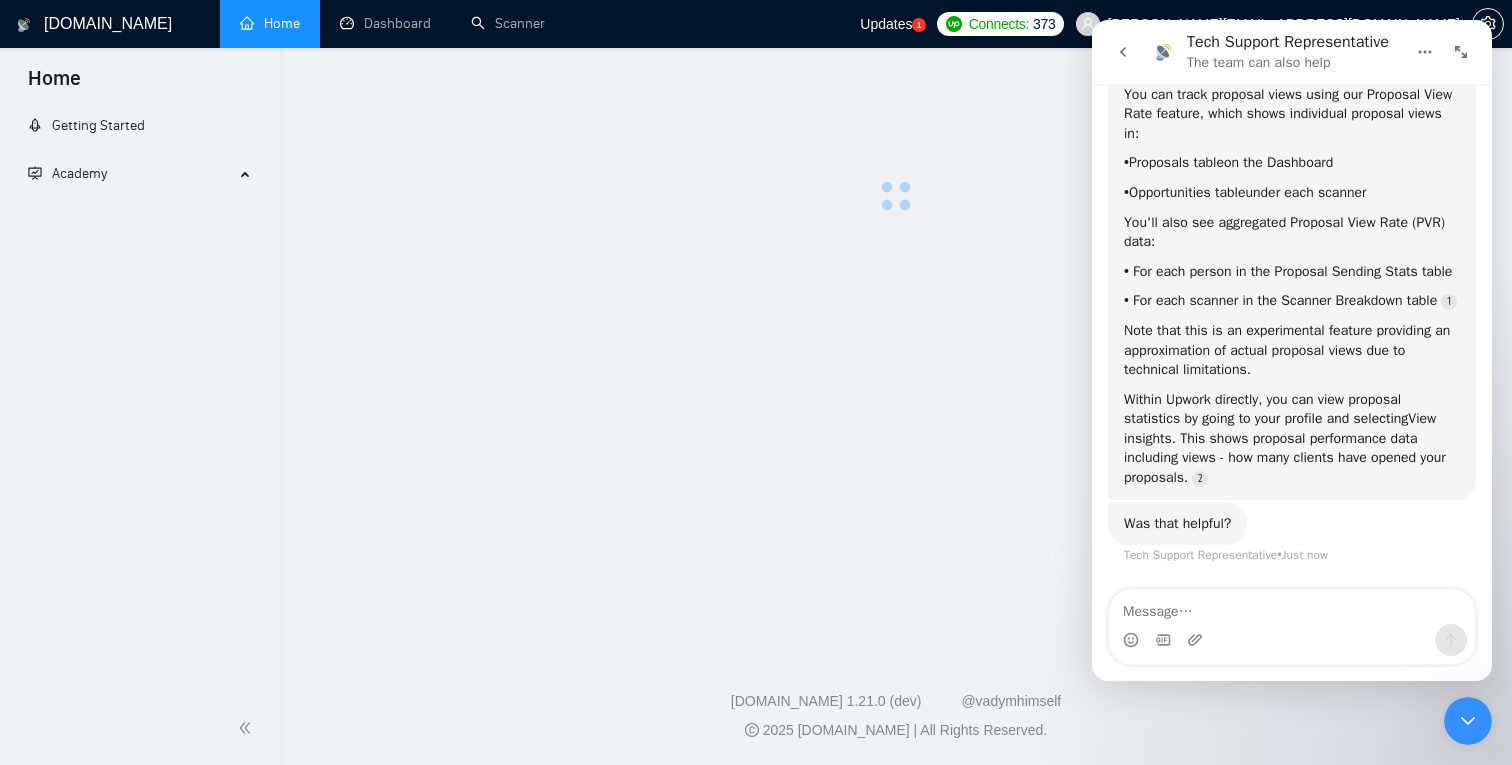 scroll, scrollTop: 0, scrollLeft: 0, axis: both 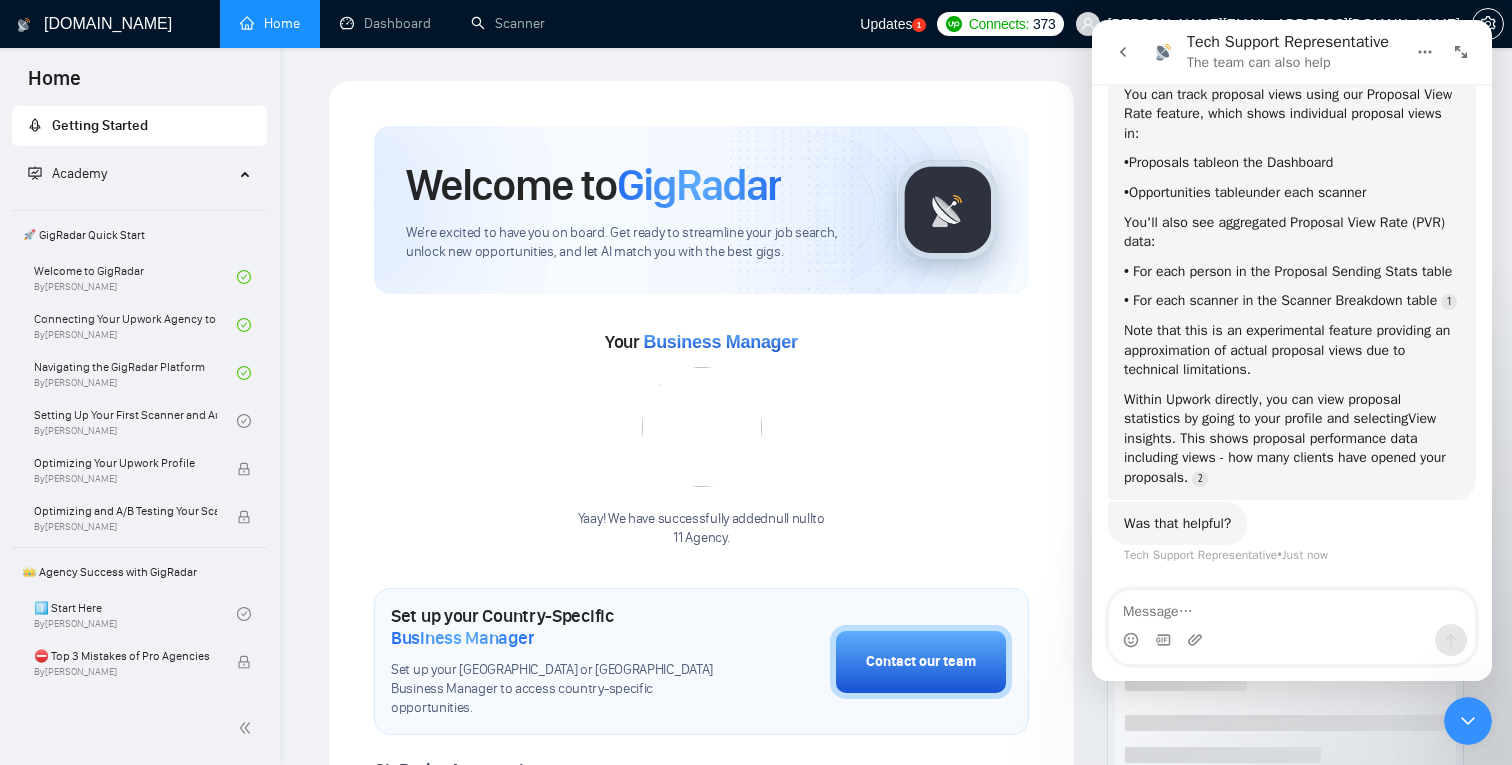 click at bounding box center [1468, 721] 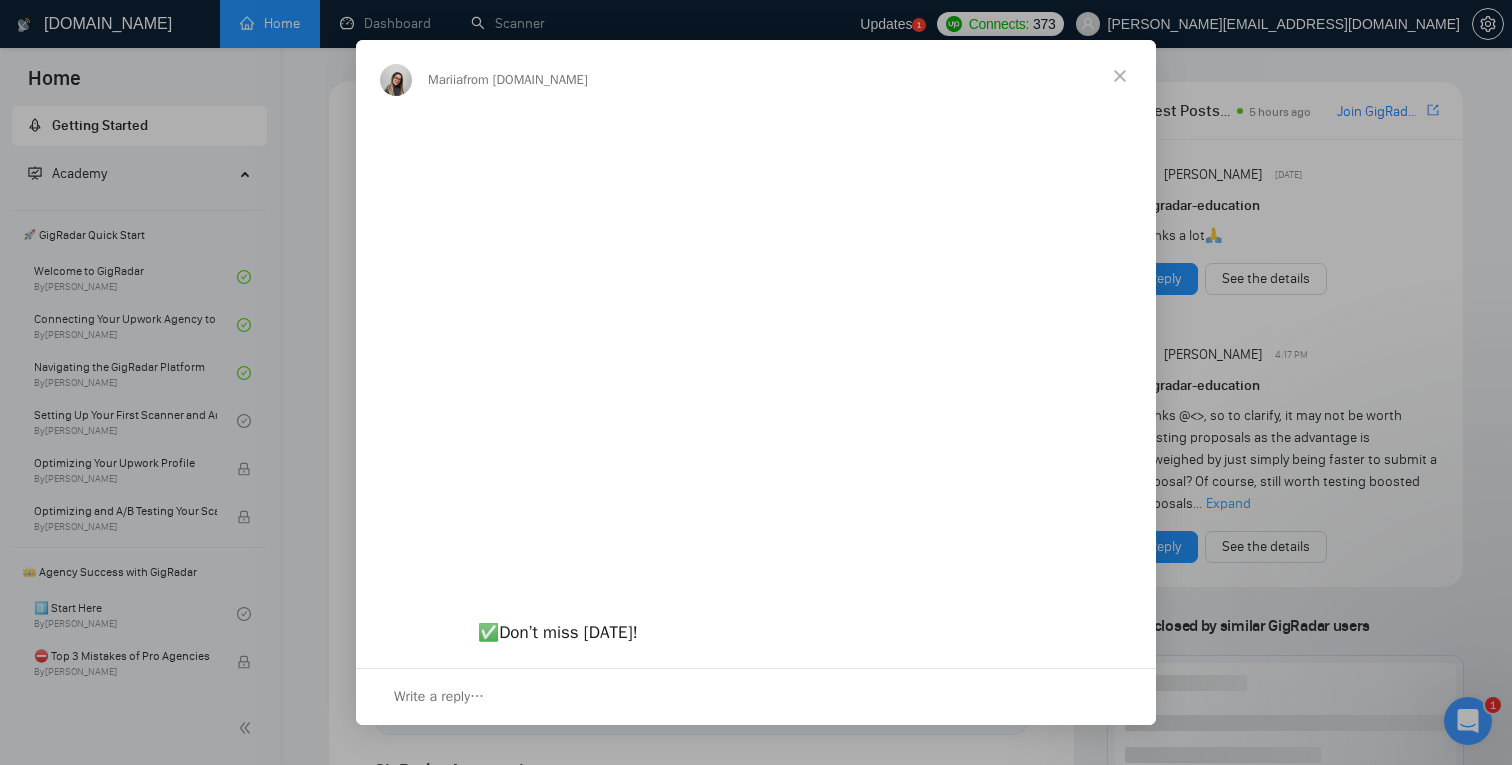 scroll, scrollTop: 0, scrollLeft: 0, axis: both 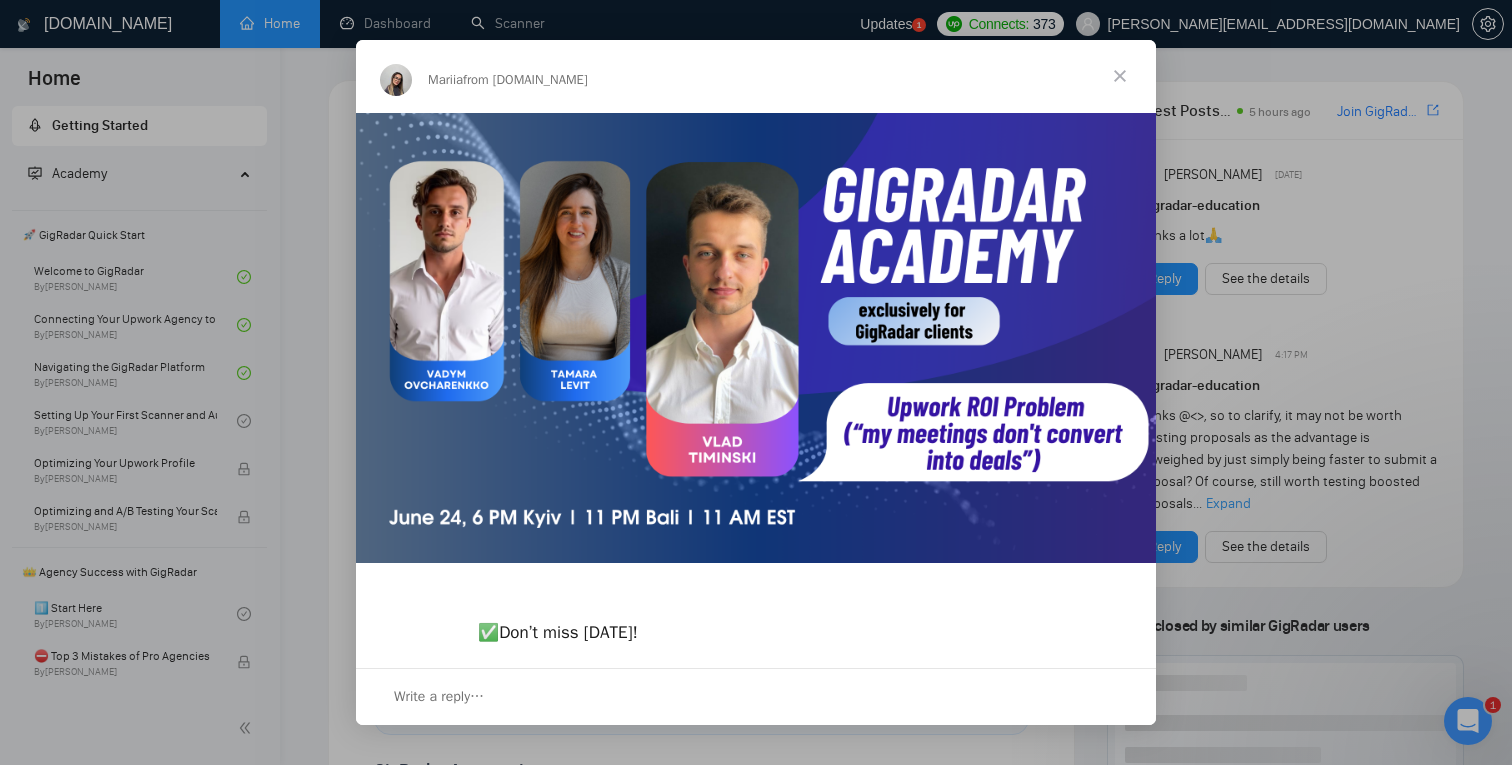 click at bounding box center [1120, 76] 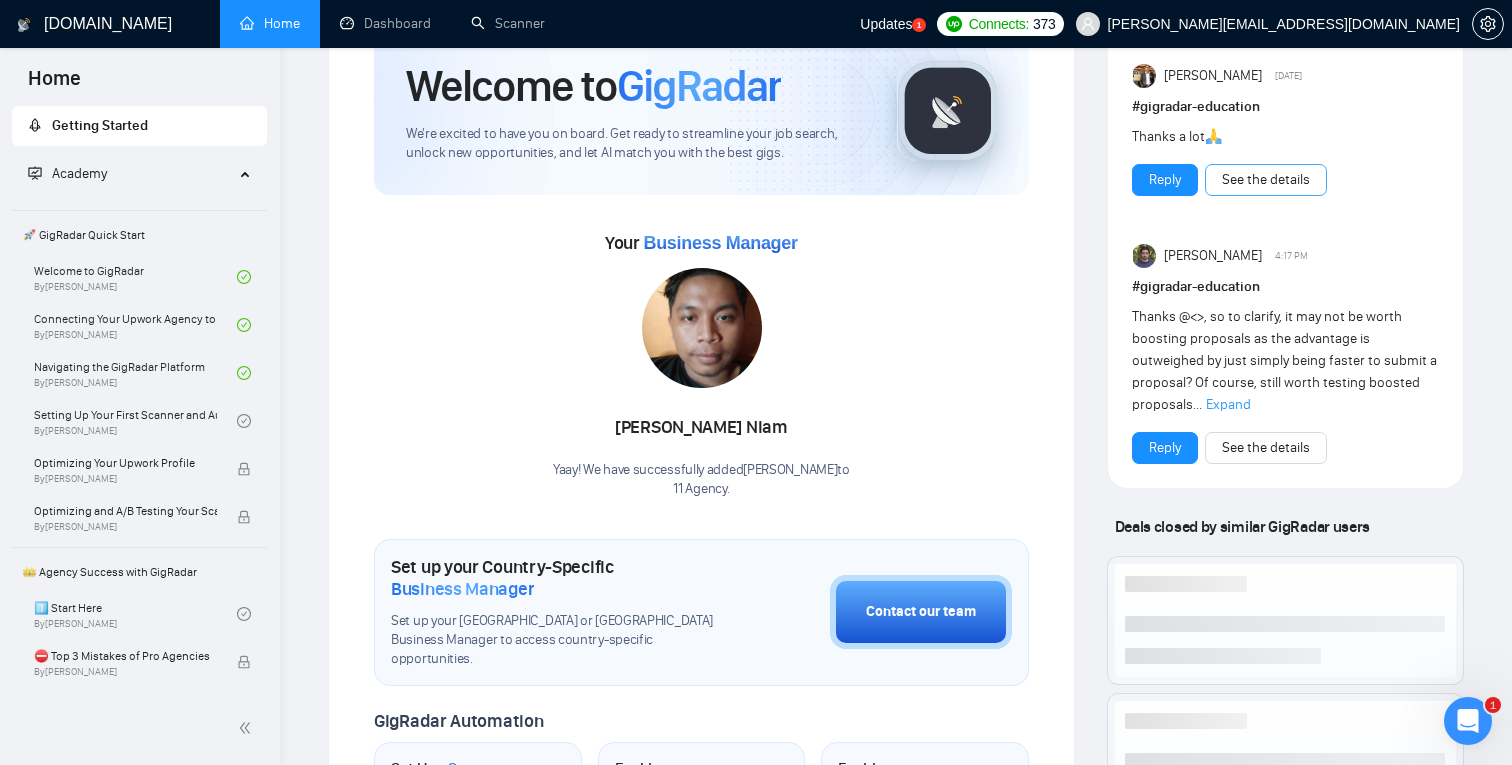 scroll, scrollTop: 117, scrollLeft: 0, axis: vertical 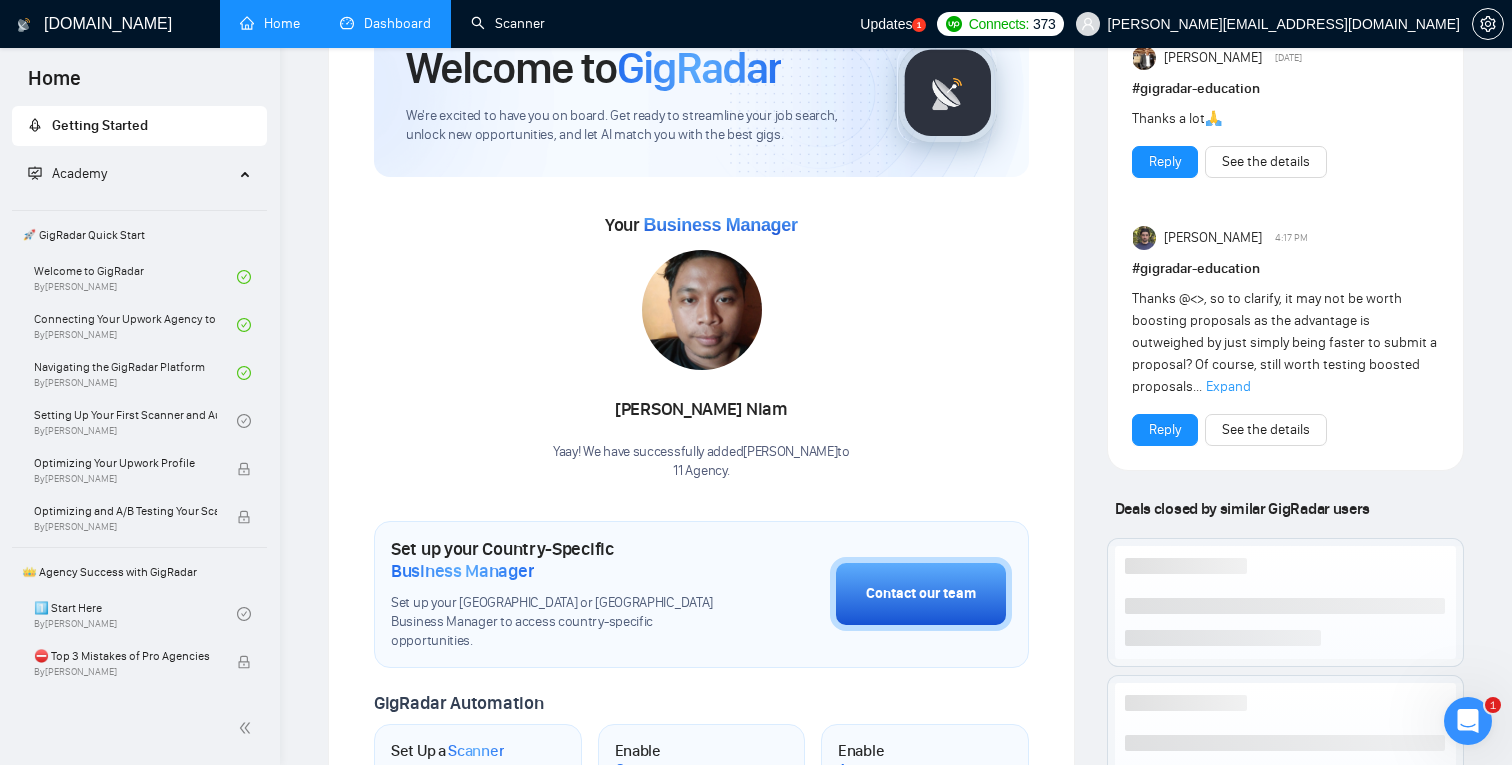 click on "Dashboard" at bounding box center (385, 23) 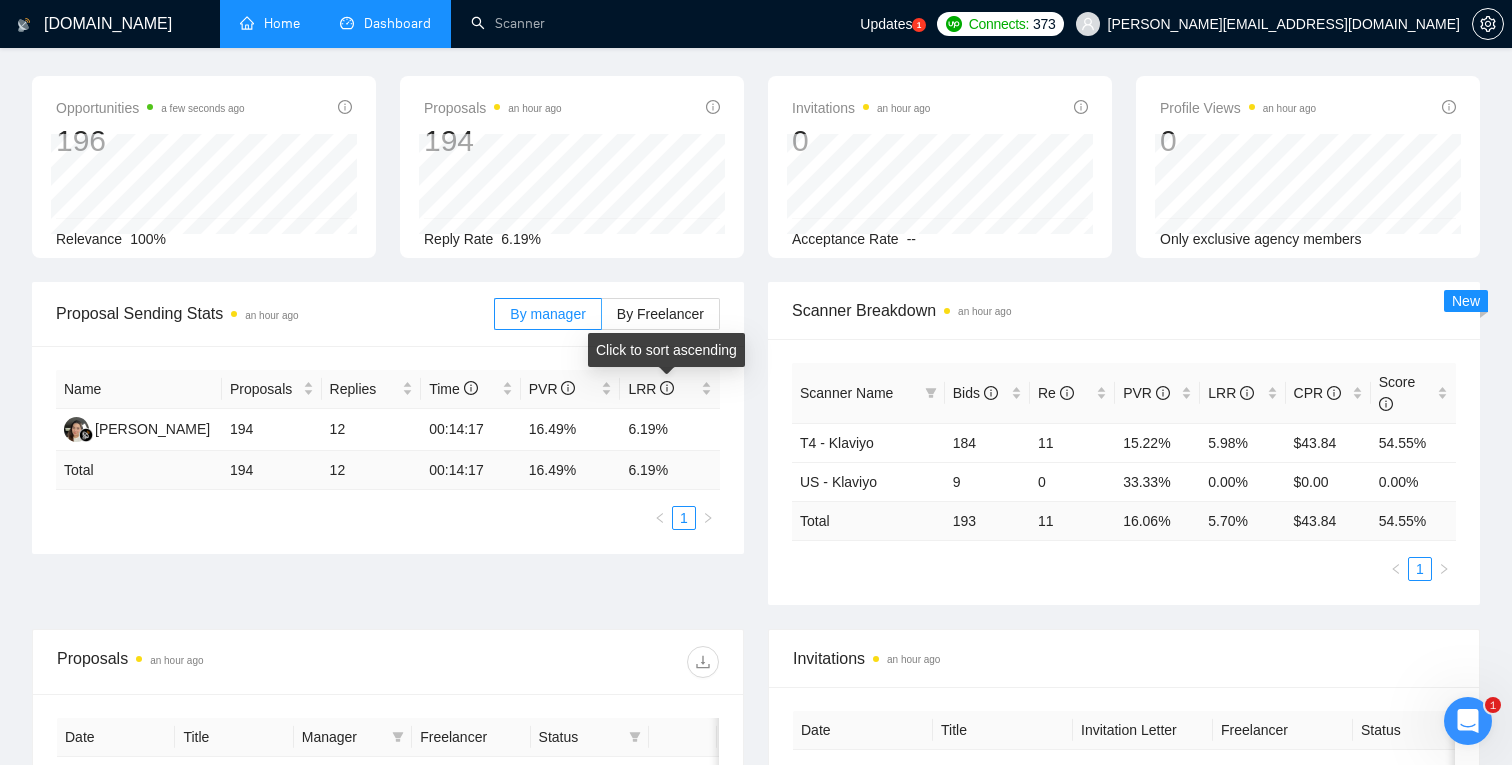 scroll, scrollTop: 72, scrollLeft: 0, axis: vertical 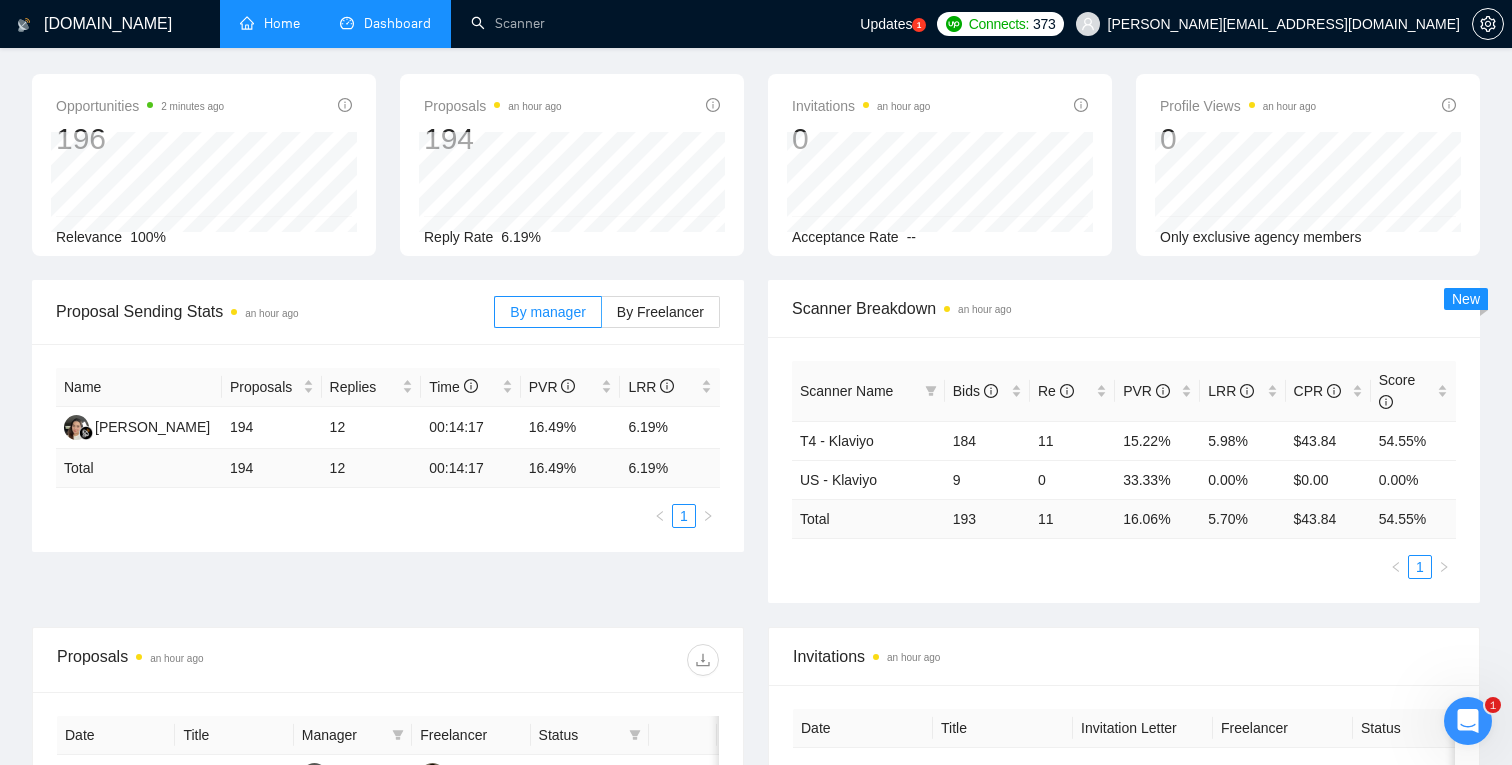 click 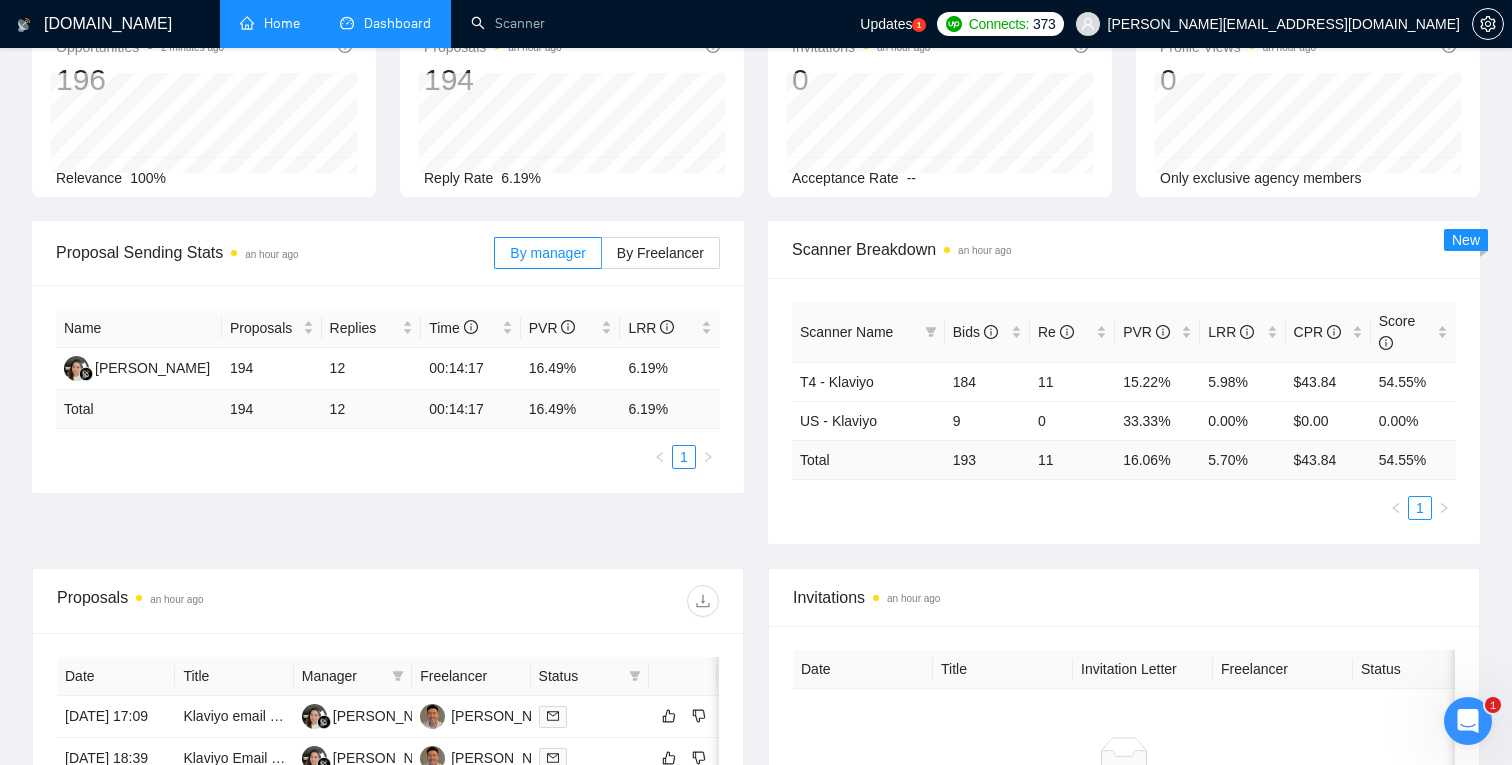 scroll, scrollTop: 0, scrollLeft: 0, axis: both 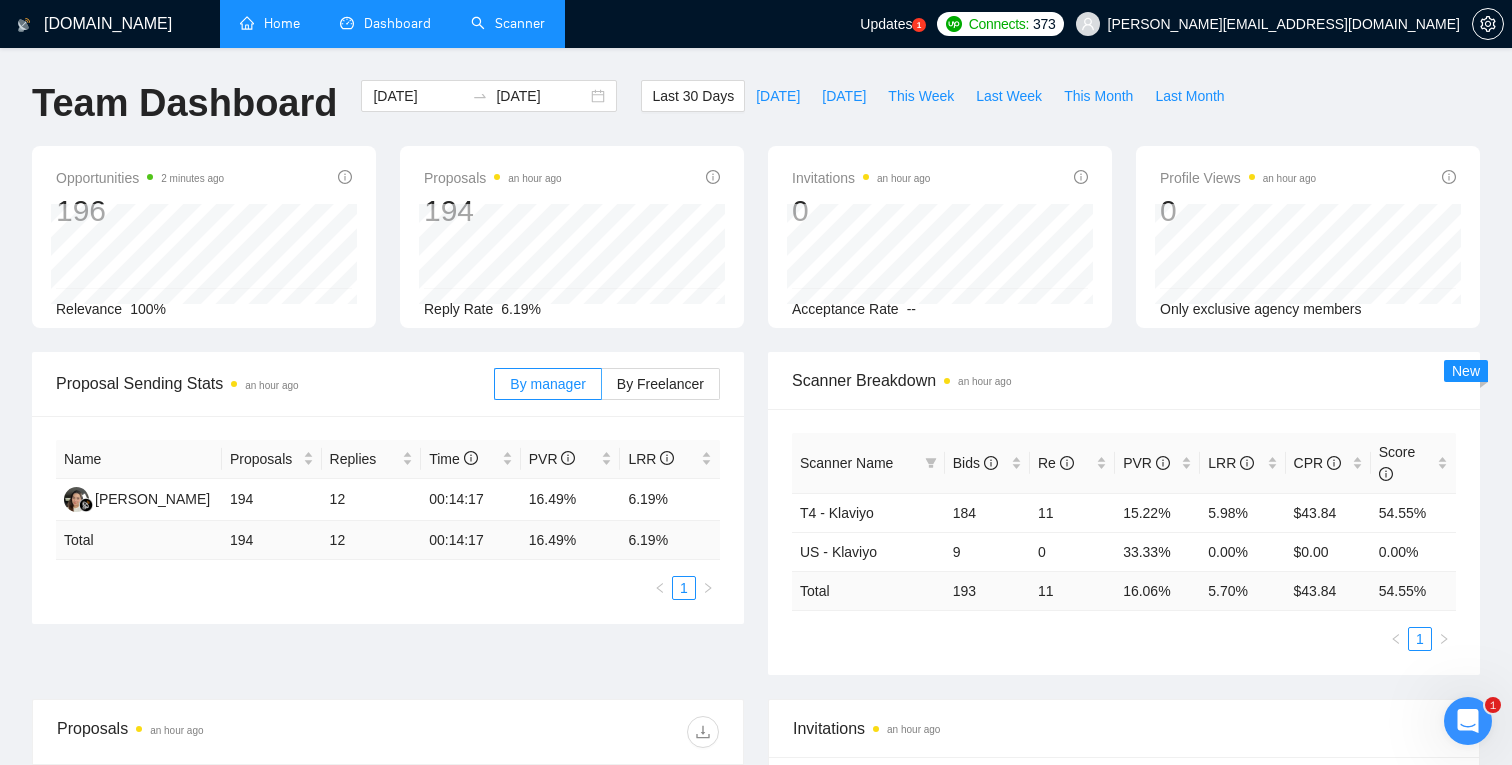click on "Scanner" at bounding box center (508, 23) 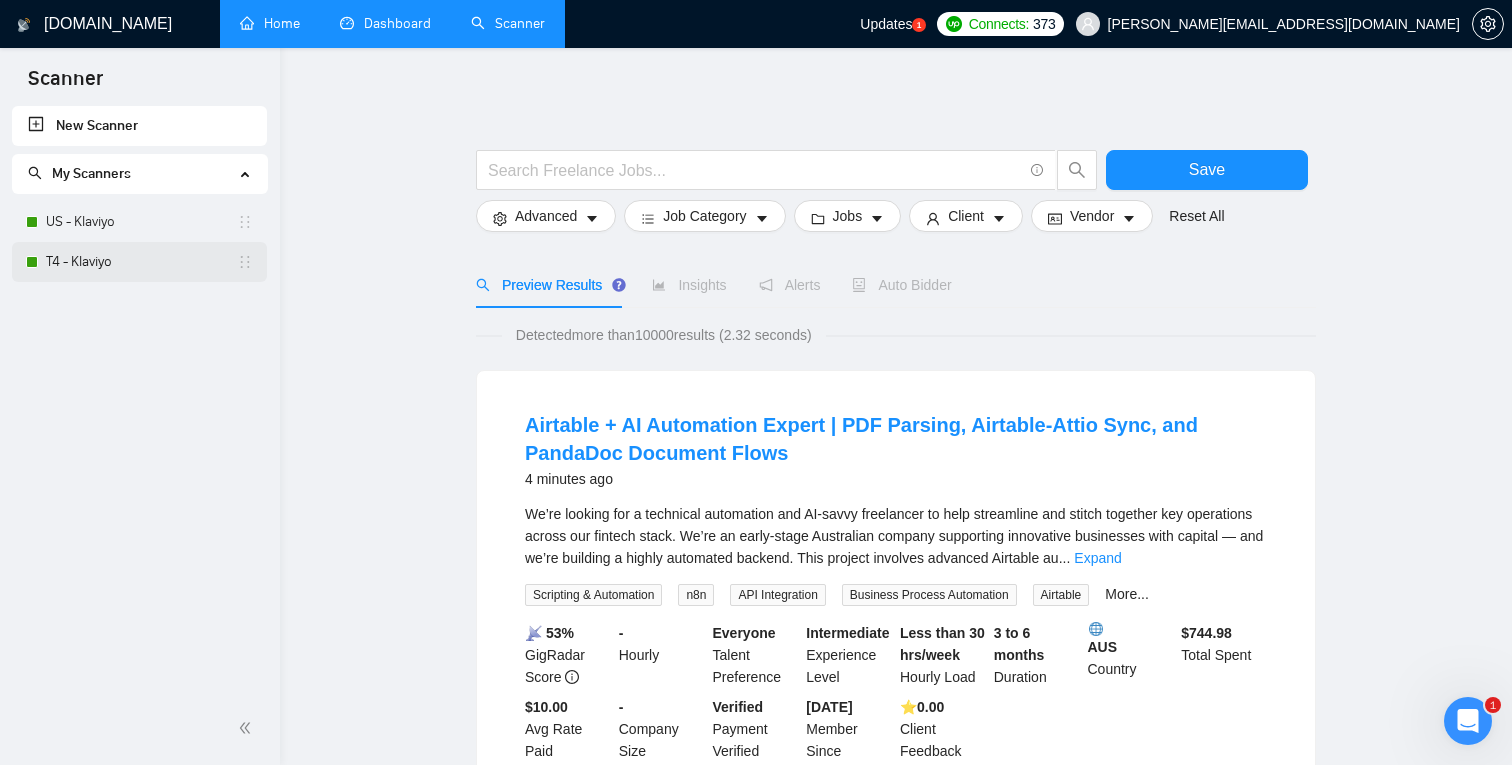 click on "T4 - Klaviyo" at bounding box center [141, 262] 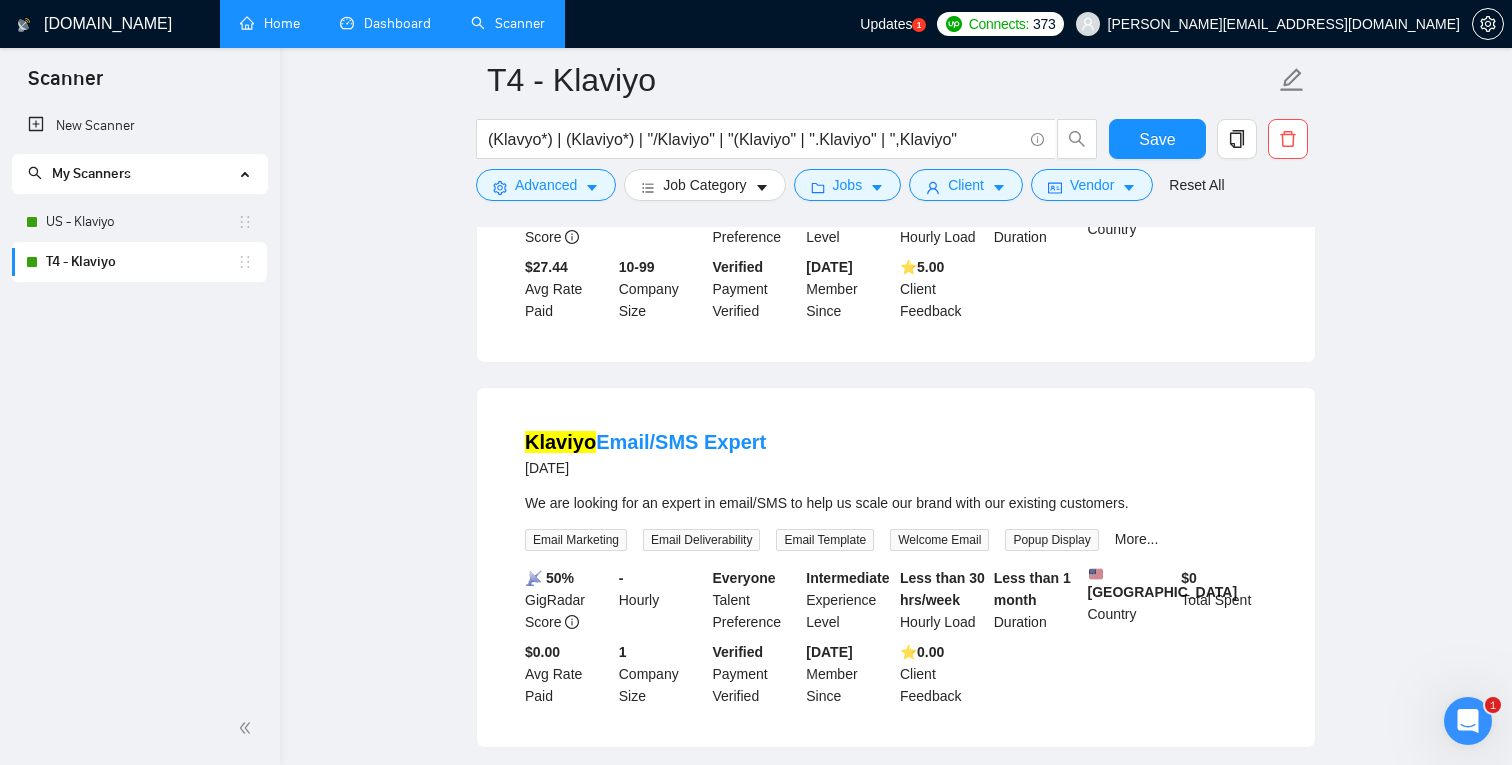 scroll, scrollTop: 893, scrollLeft: 0, axis: vertical 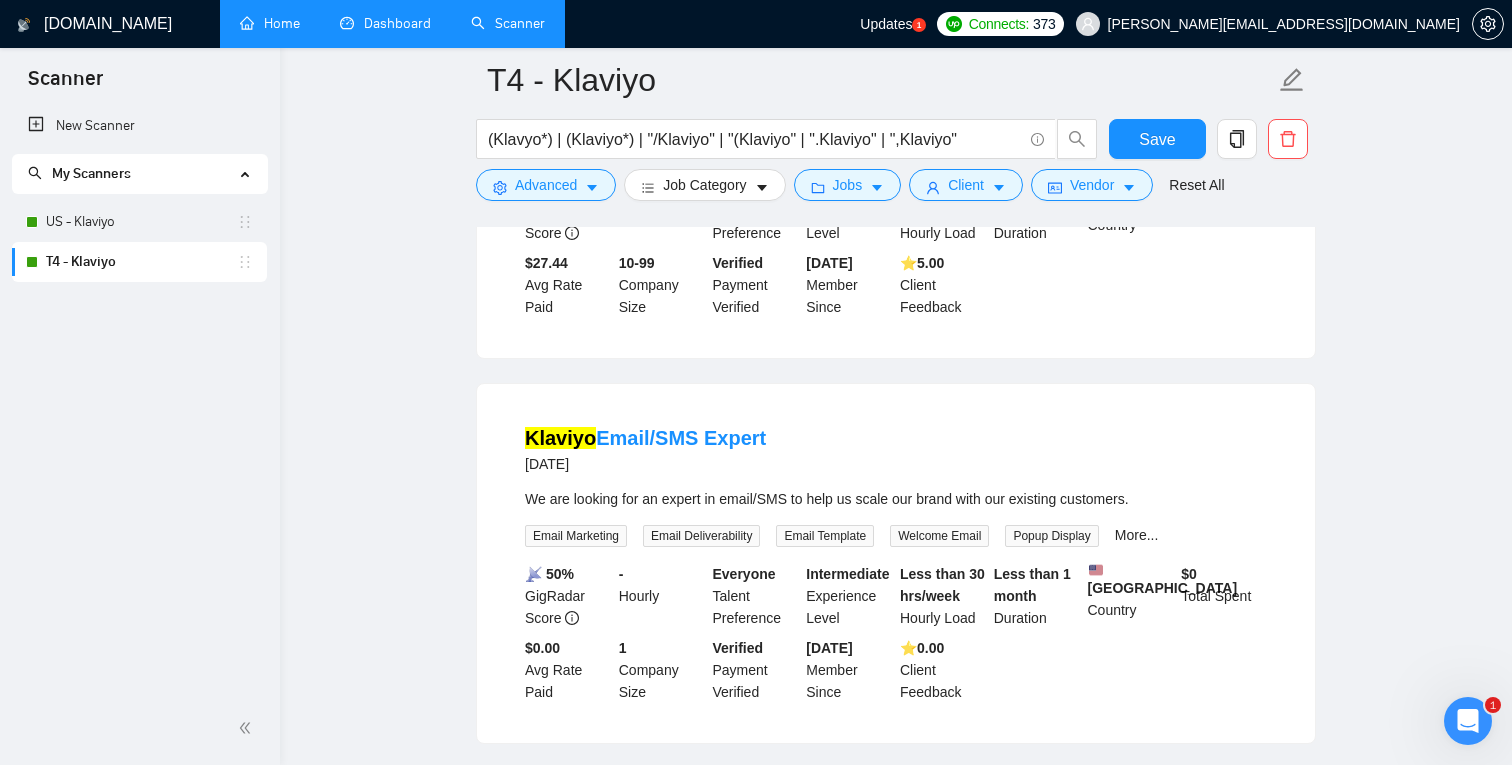 click on "Scanner" at bounding box center (508, 23) 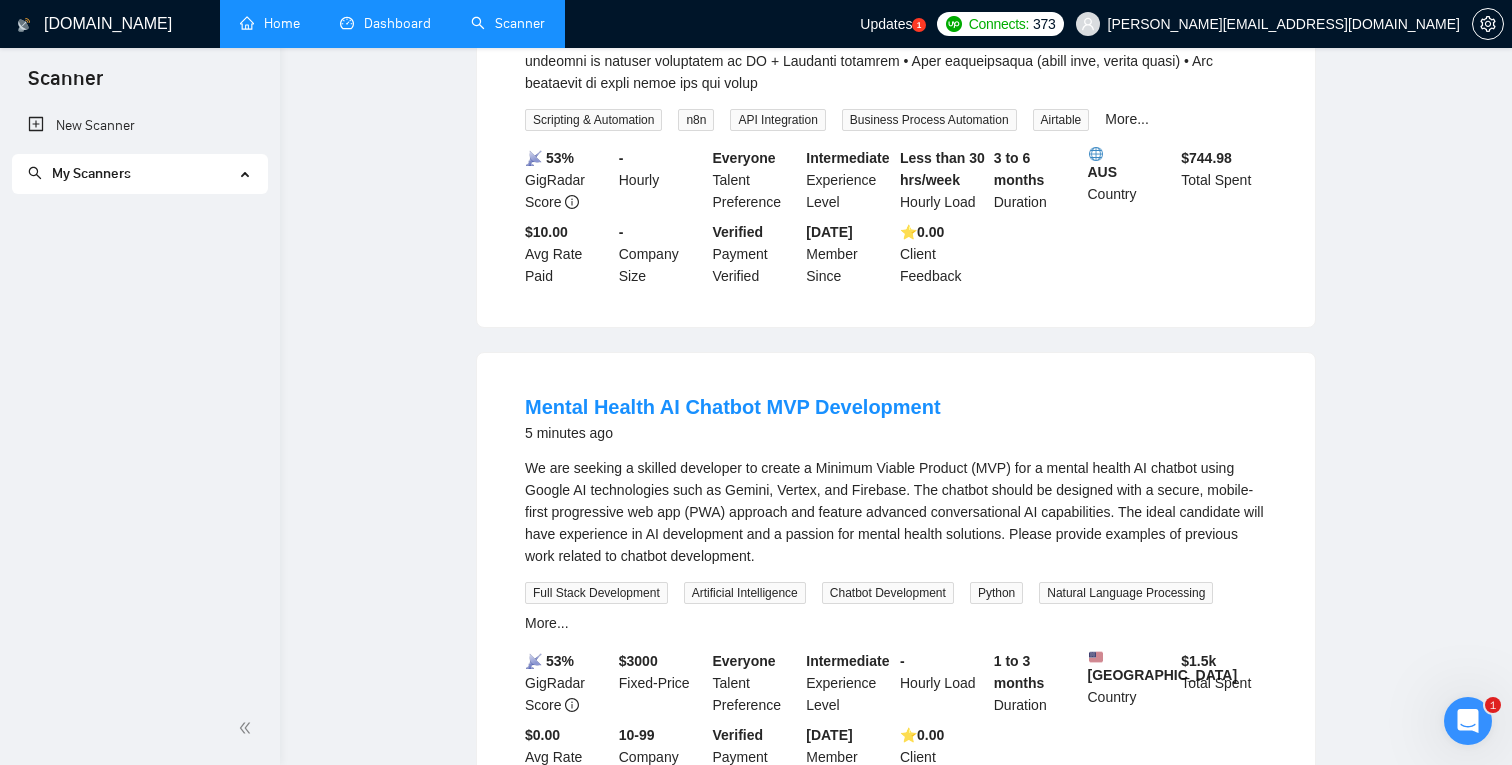 scroll, scrollTop: 0, scrollLeft: 0, axis: both 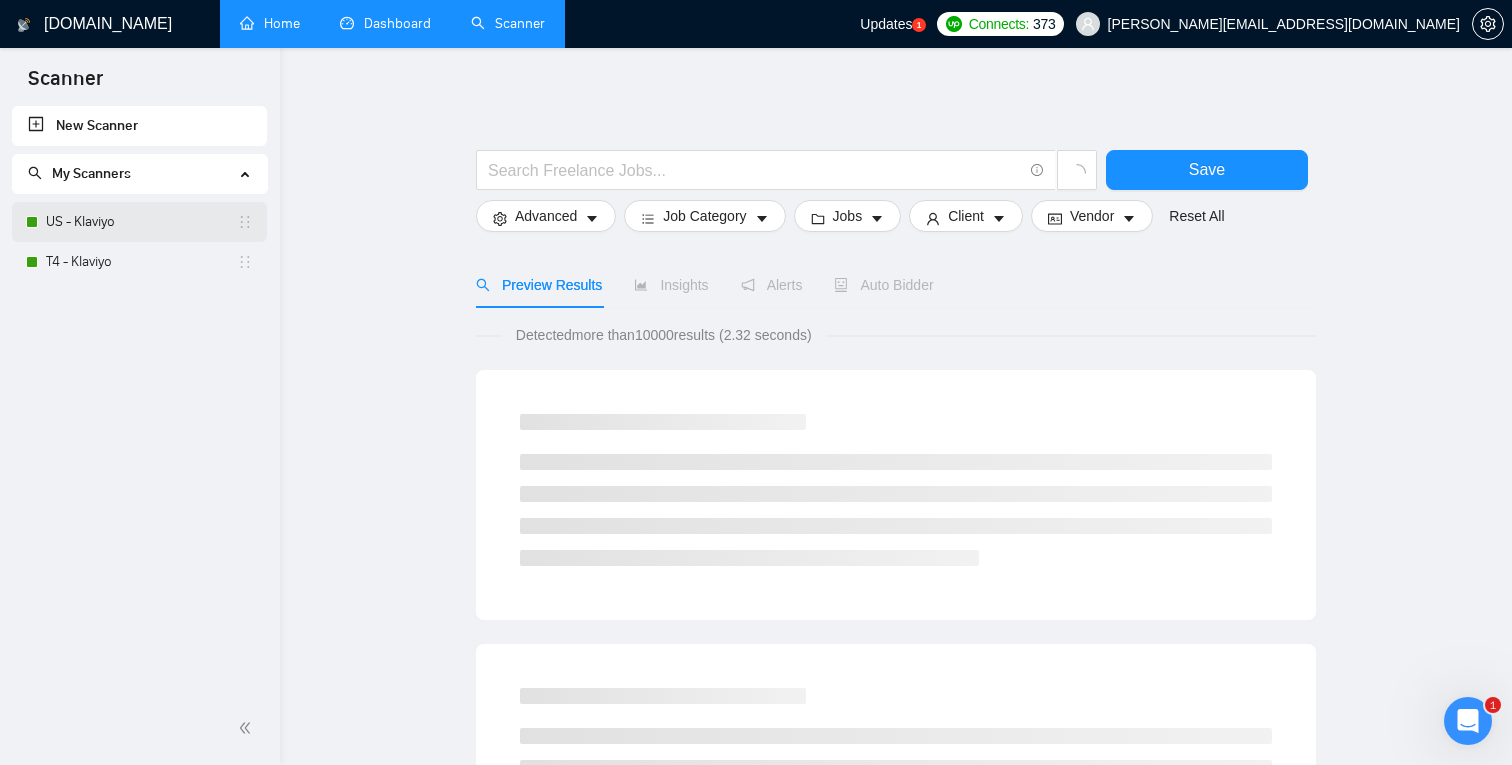 click on "US - Klaviyo" at bounding box center [141, 222] 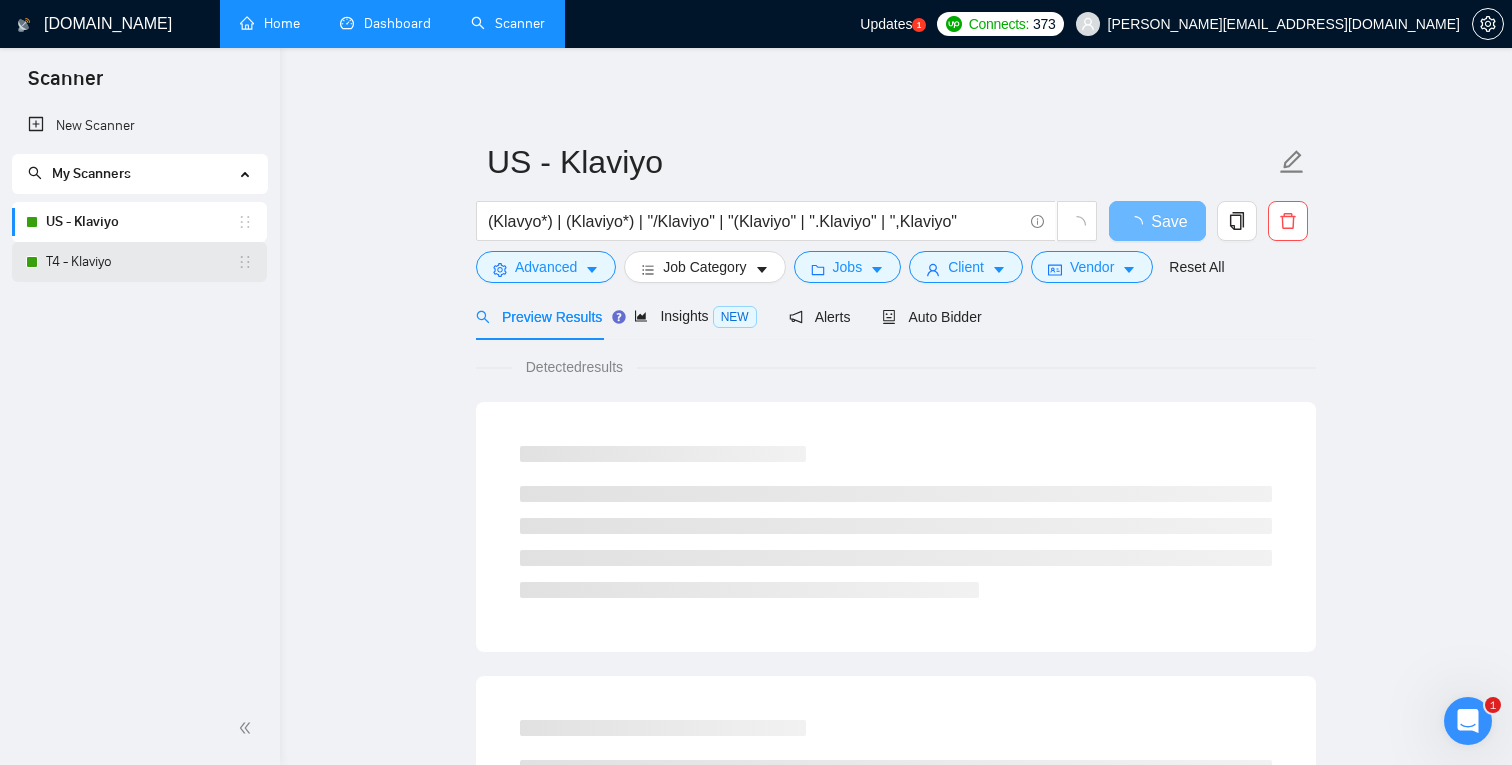 click on "T4 - Klaviyo" at bounding box center [141, 262] 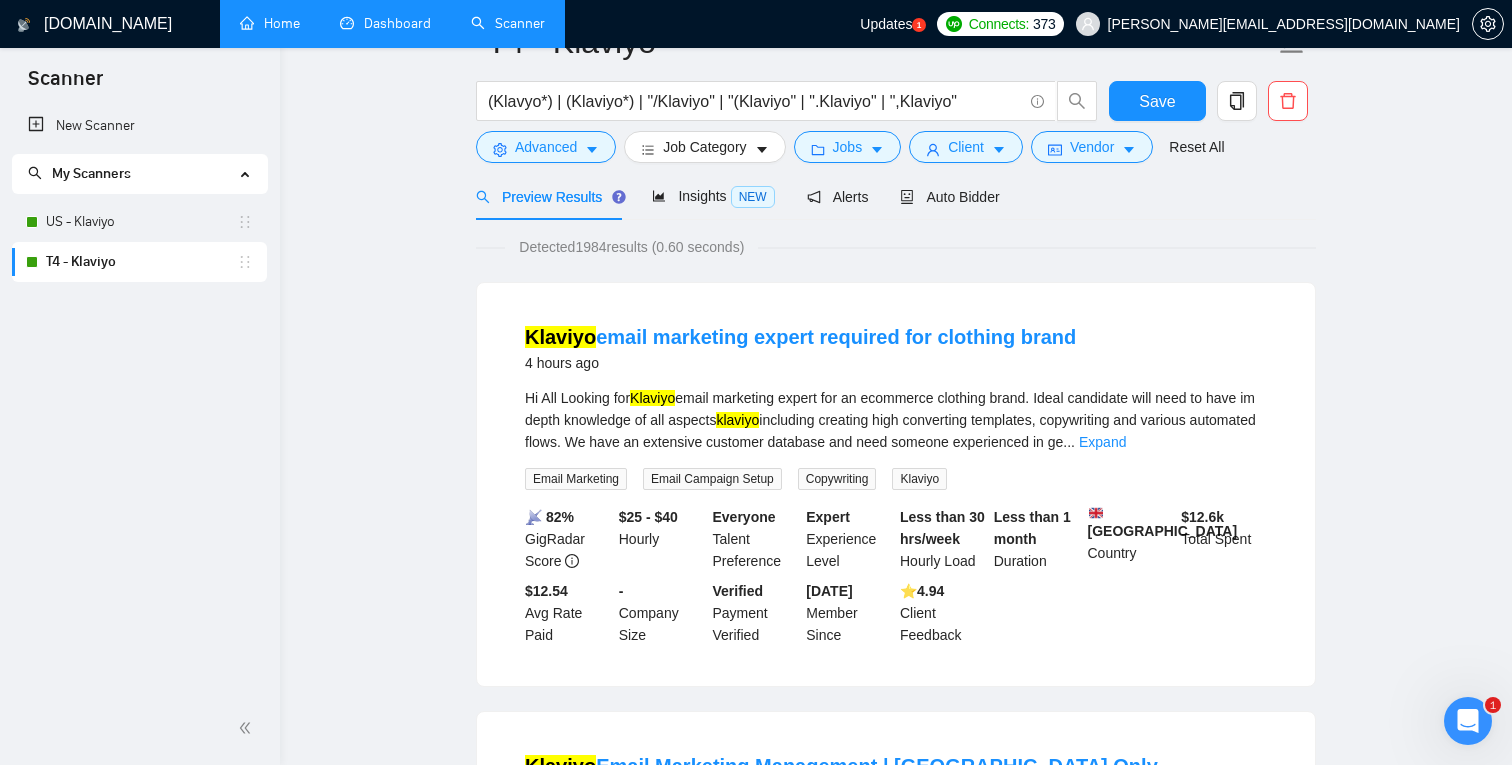 scroll, scrollTop: 0, scrollLeft: 0, axis: both 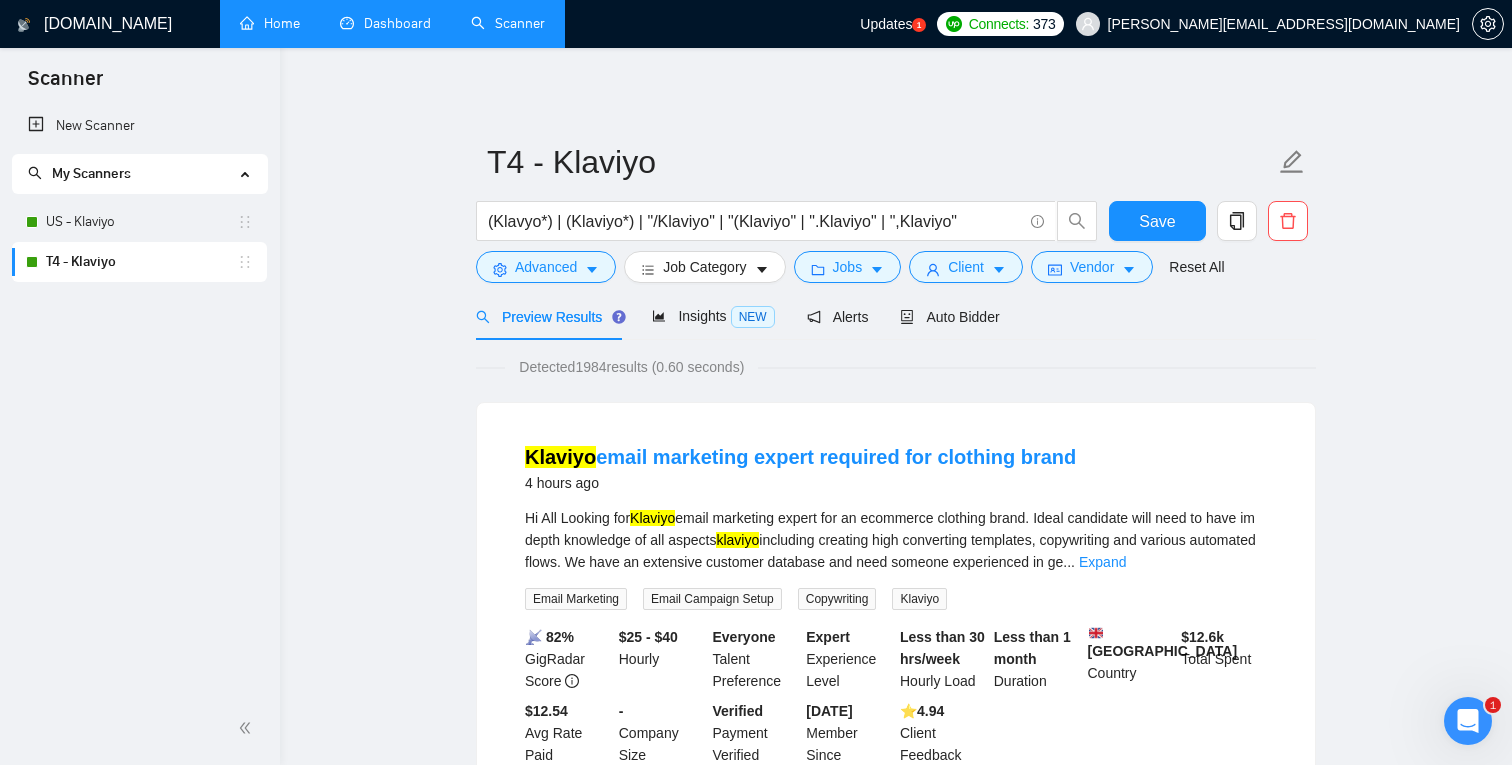click 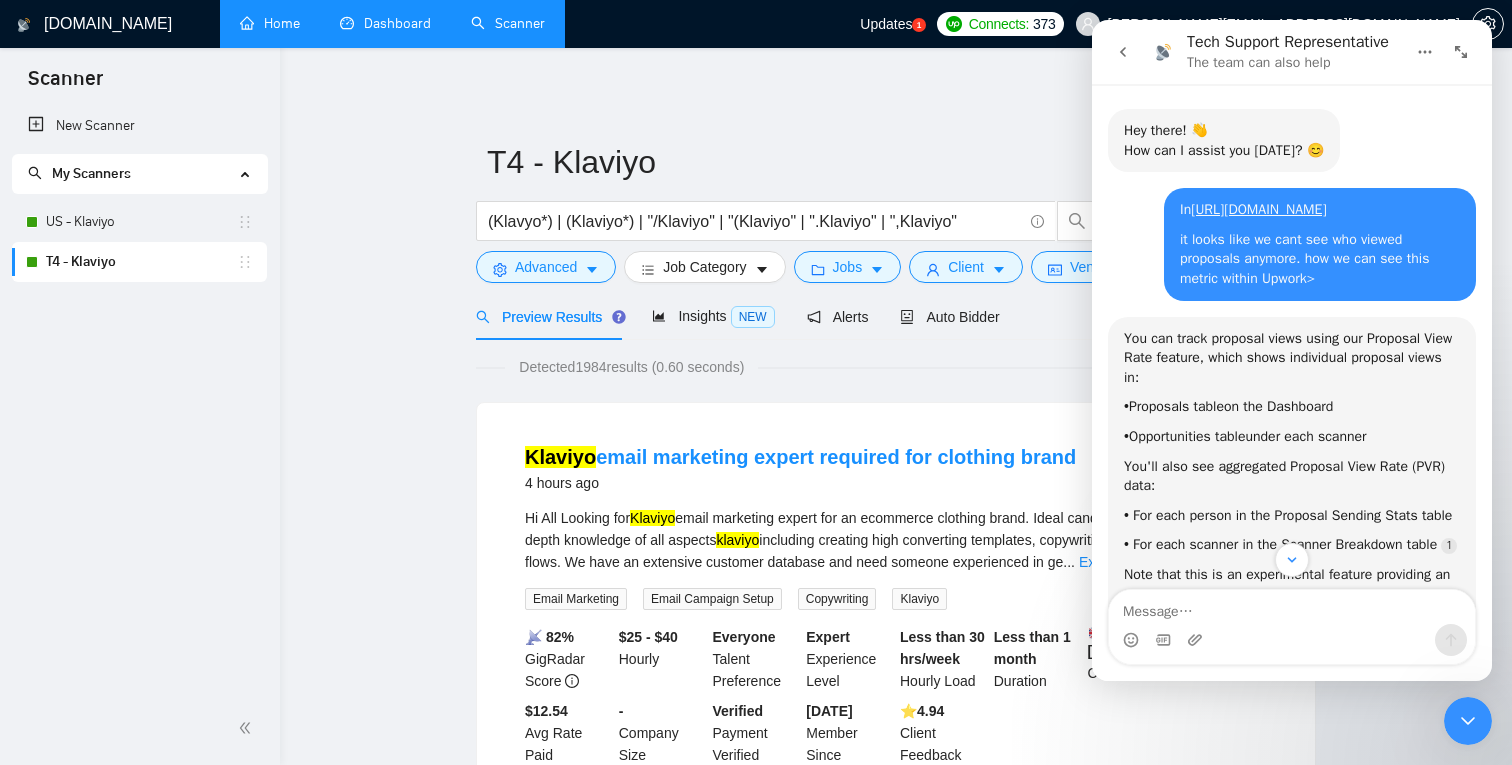 scroll, scrollTop: 279, scrollLeft: 0, axis: vertical 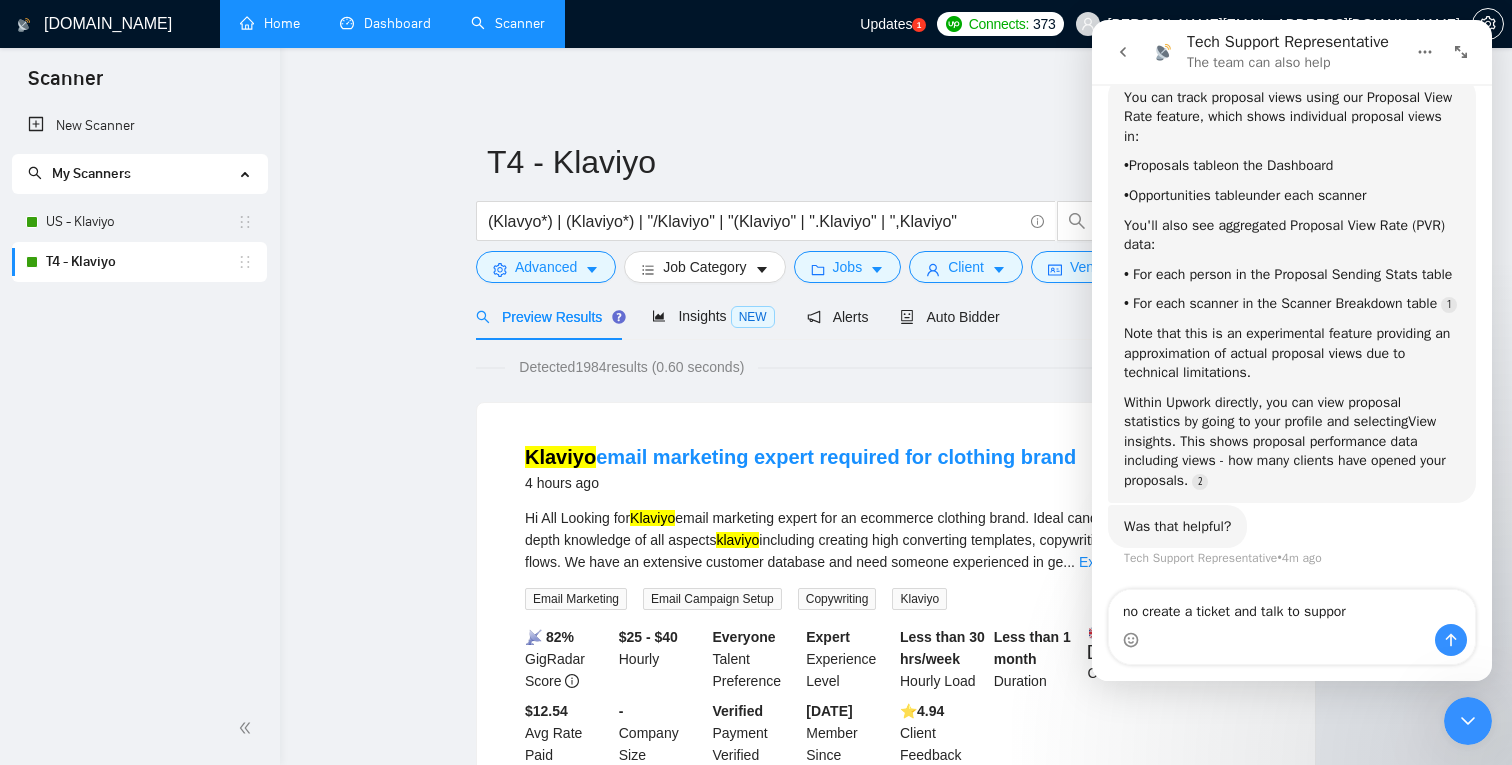 type on "no create a ticket and talk to support" 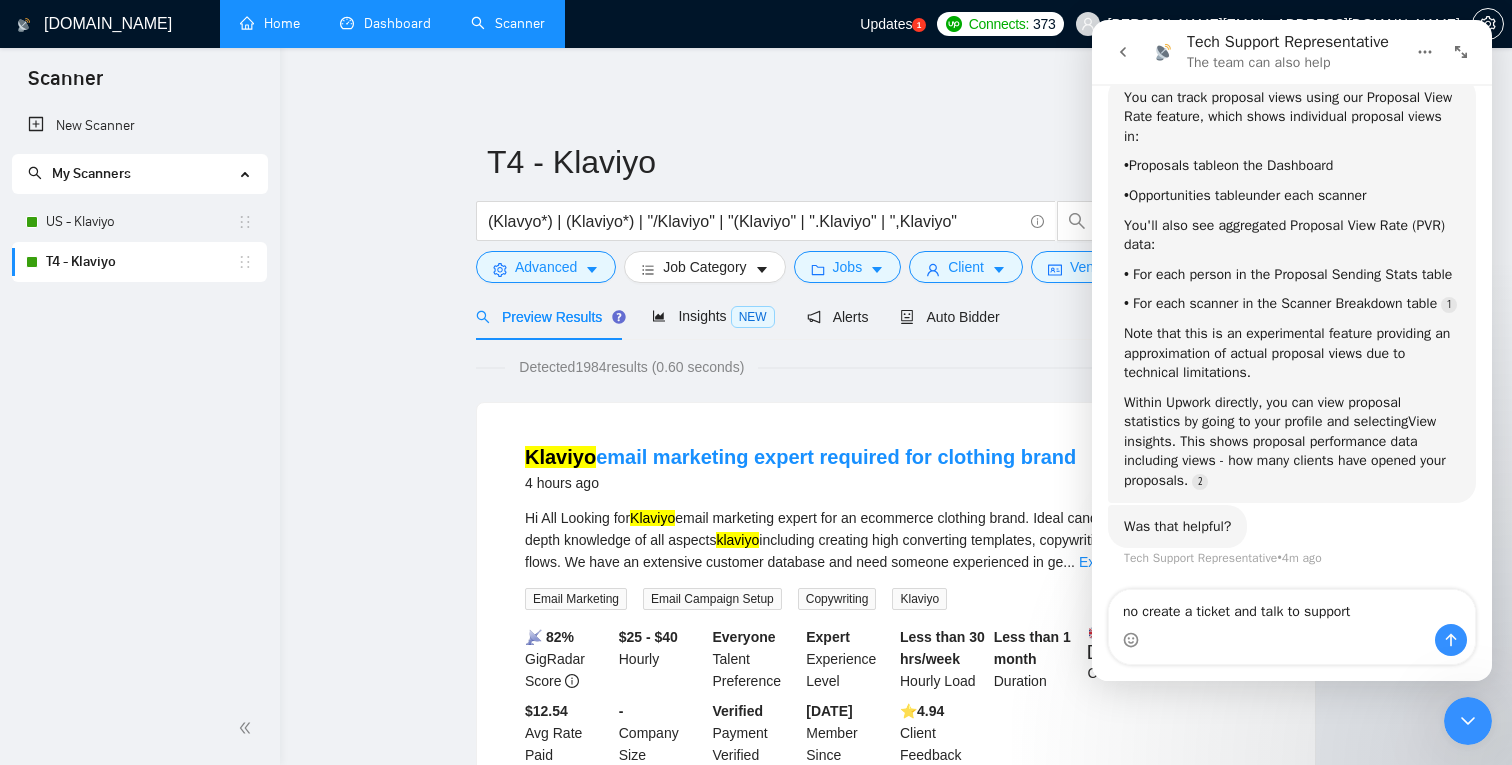 type 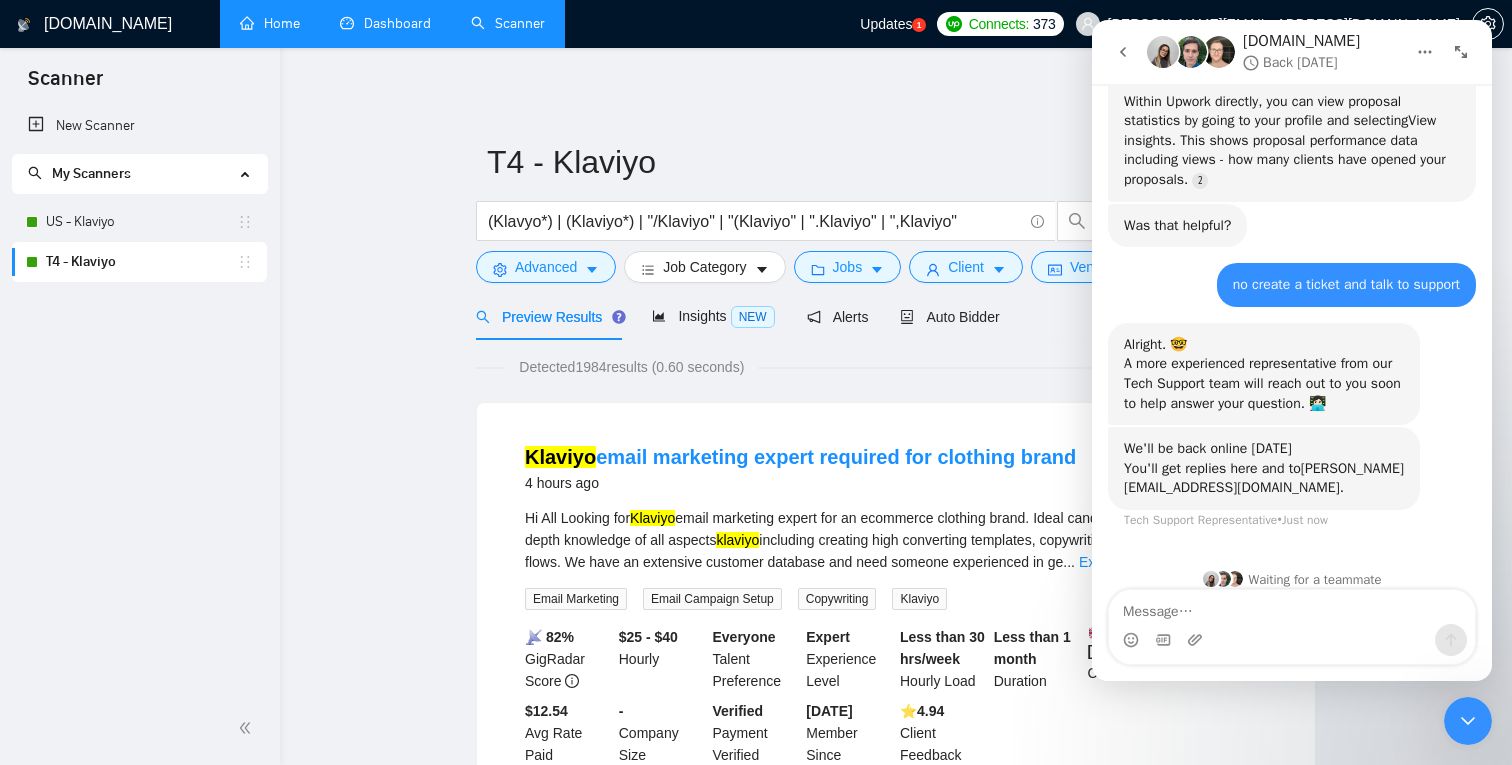 scroll, scrollTop: 591, scrollLeft: 0, axis: vertical 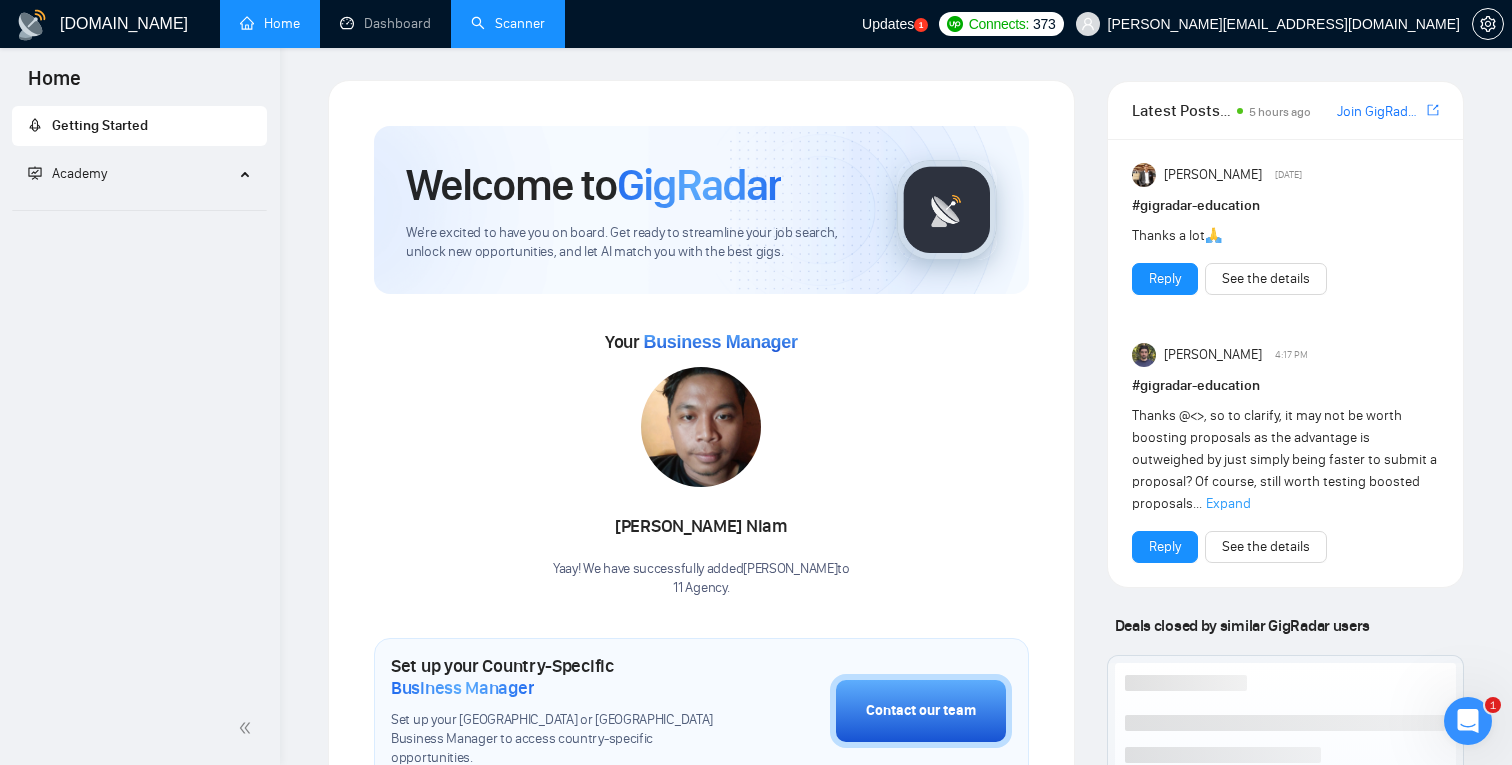 click on "Scanner" at bounding box center (508, 24) 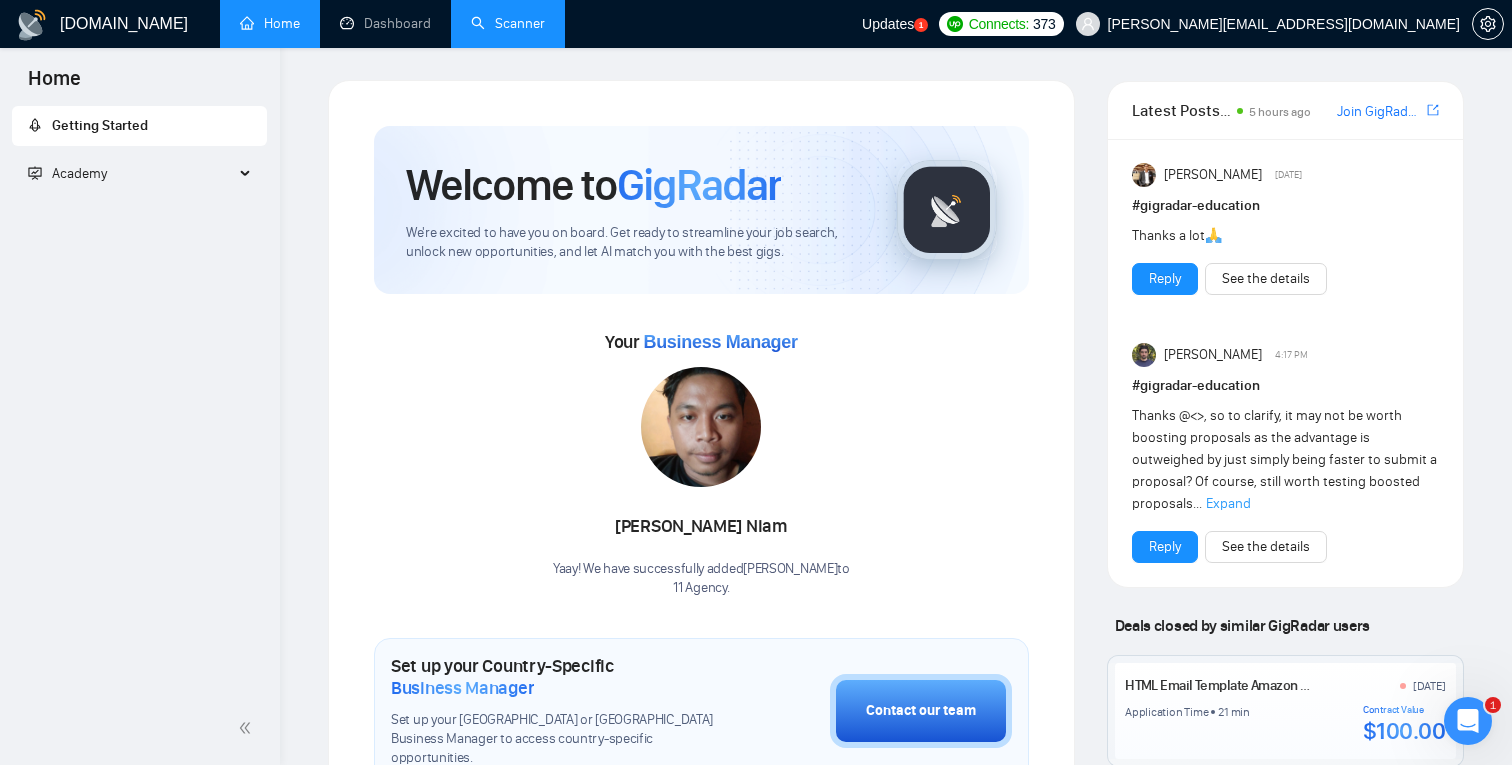 click on "Scanner" at bounding box center [508, 23] 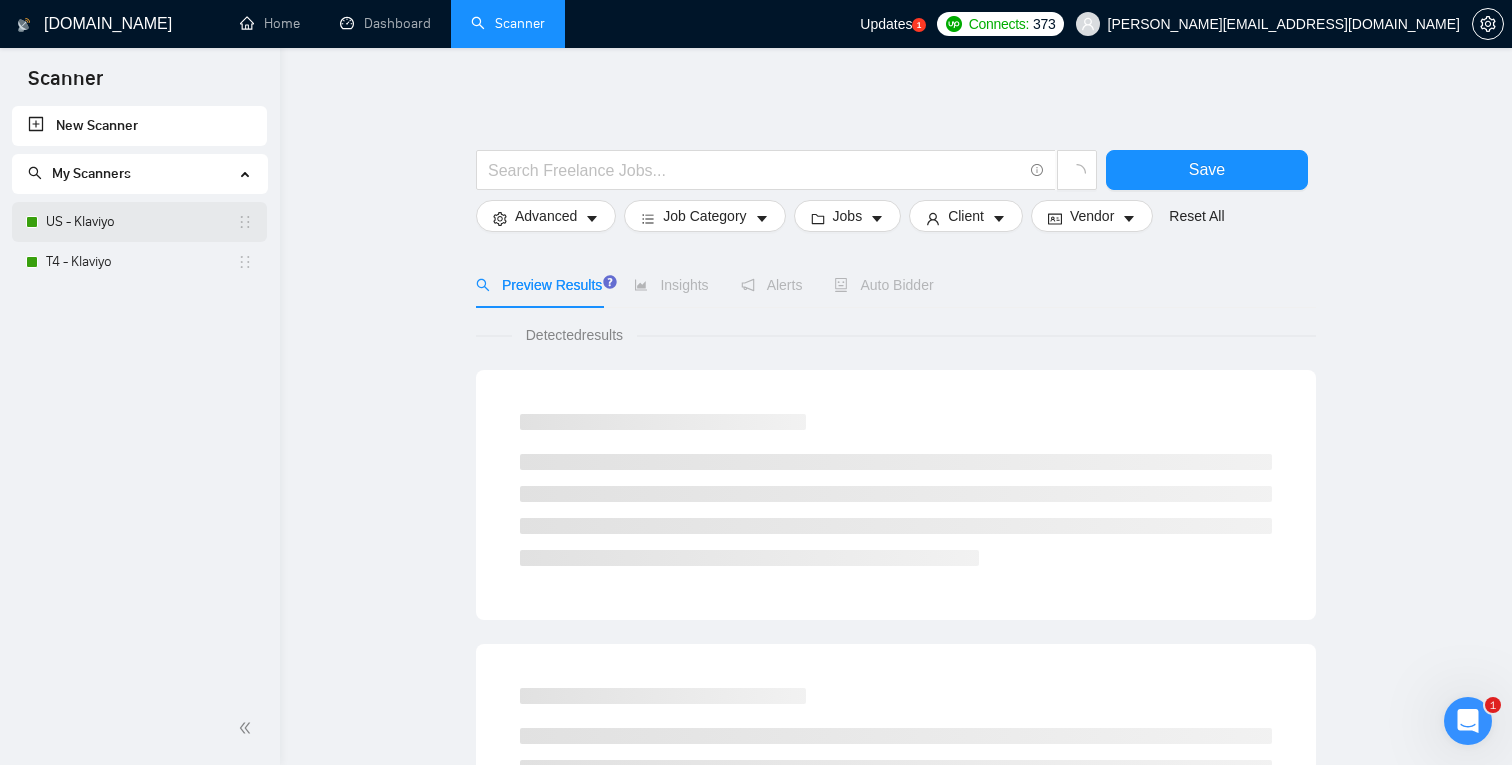 click on "US - Klaviyo" at bounding box center [141, 222] 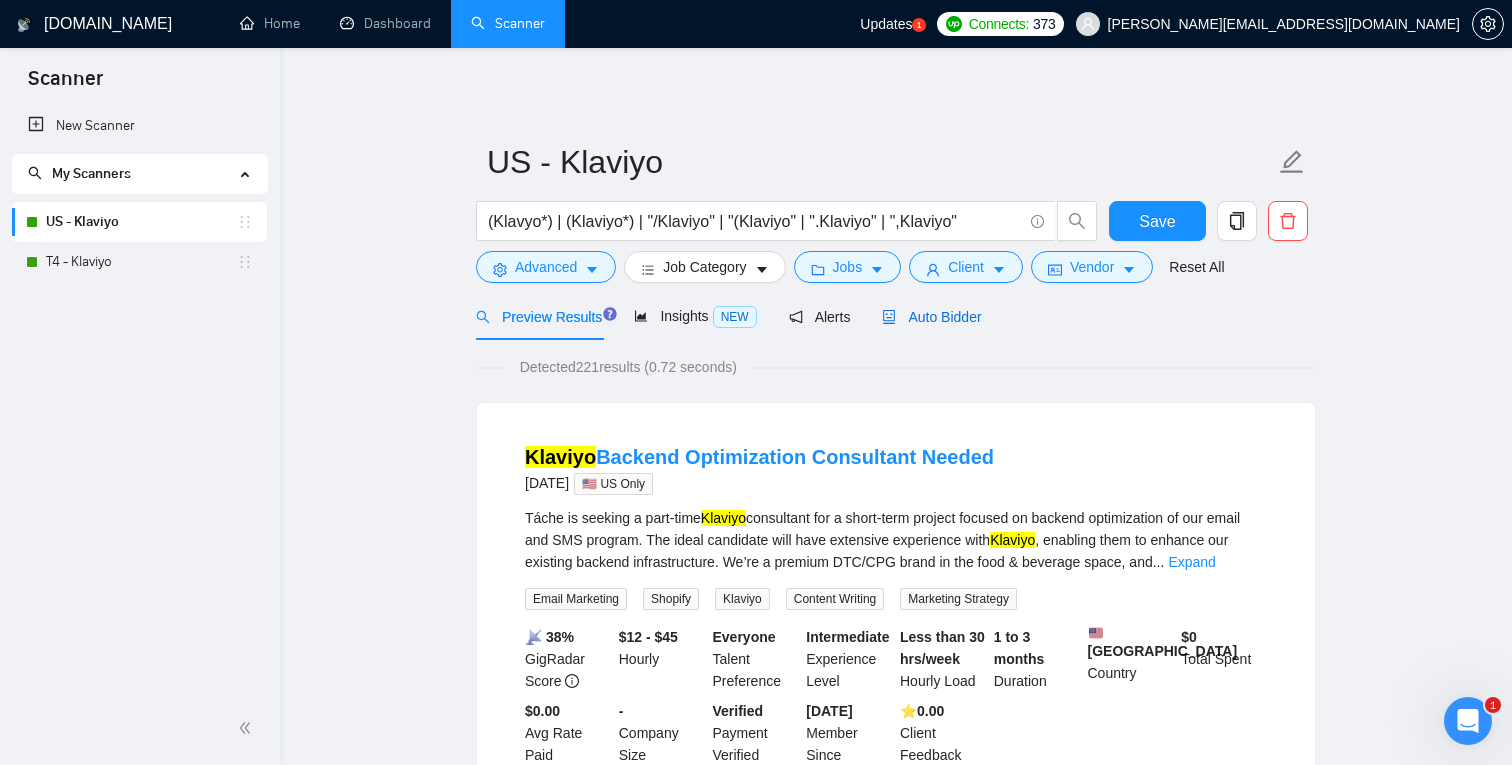click on "Auto Bidder" at bounding box center (931, 317) 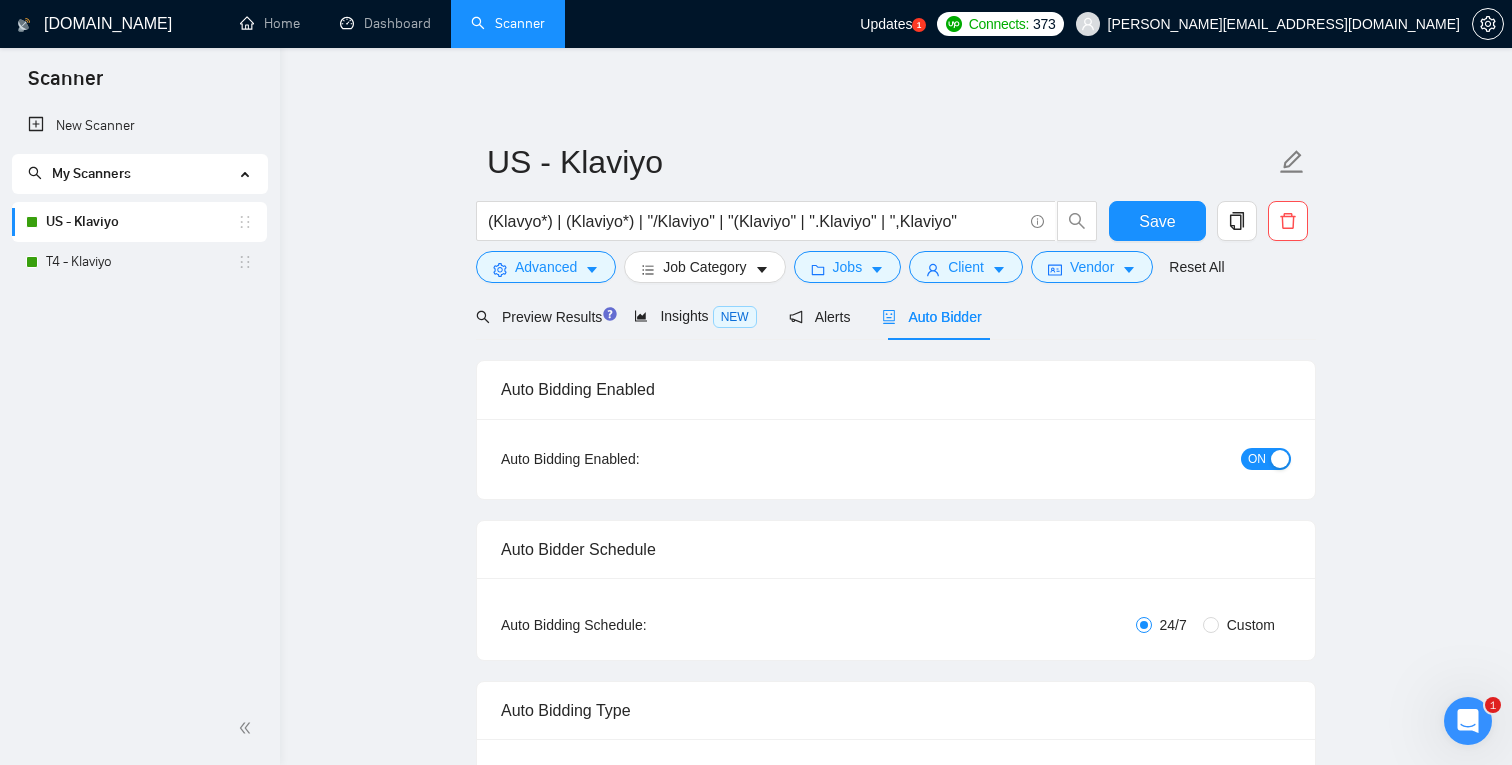 type 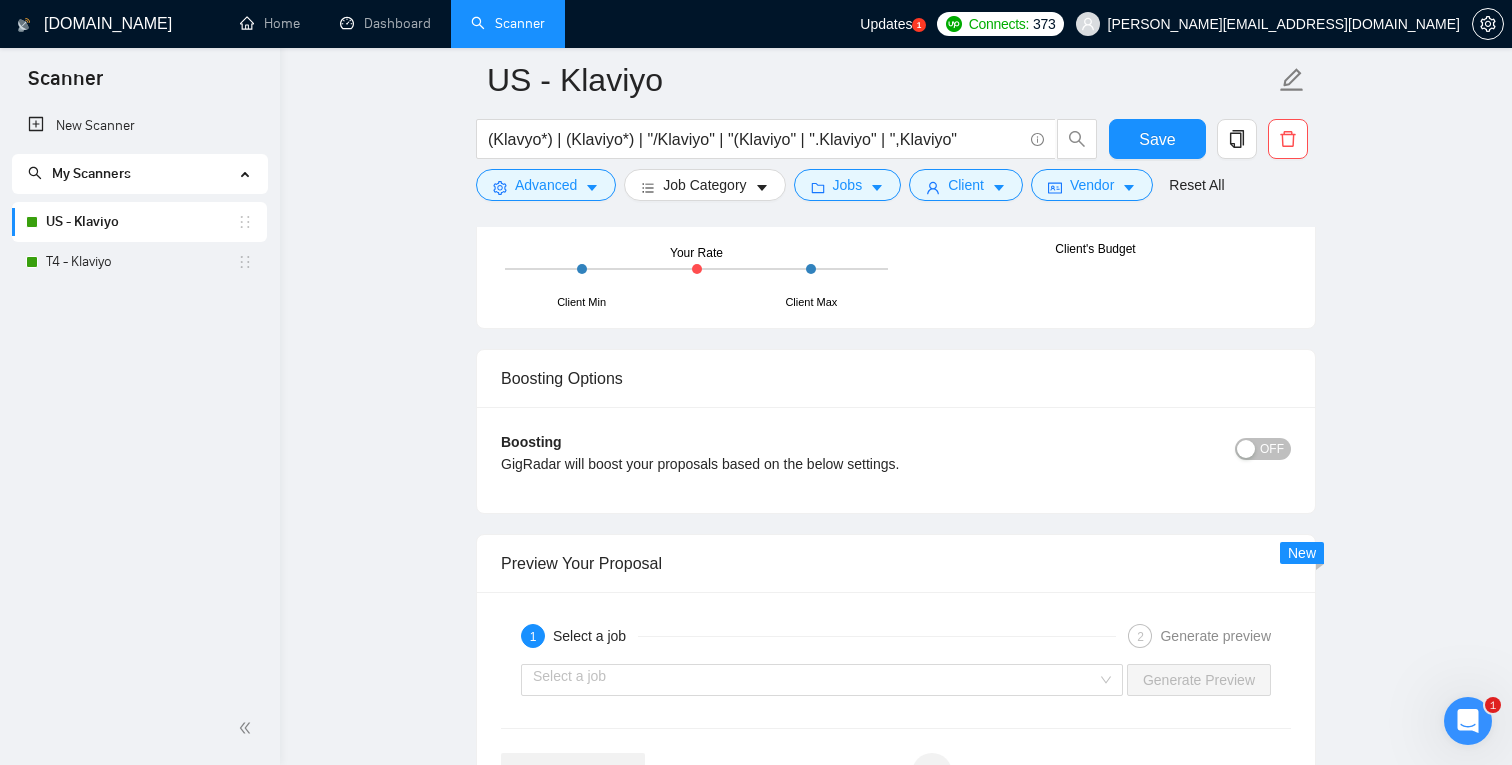 scroll, scrollTop: 3160, scrollLeft: 0, axis: vertical 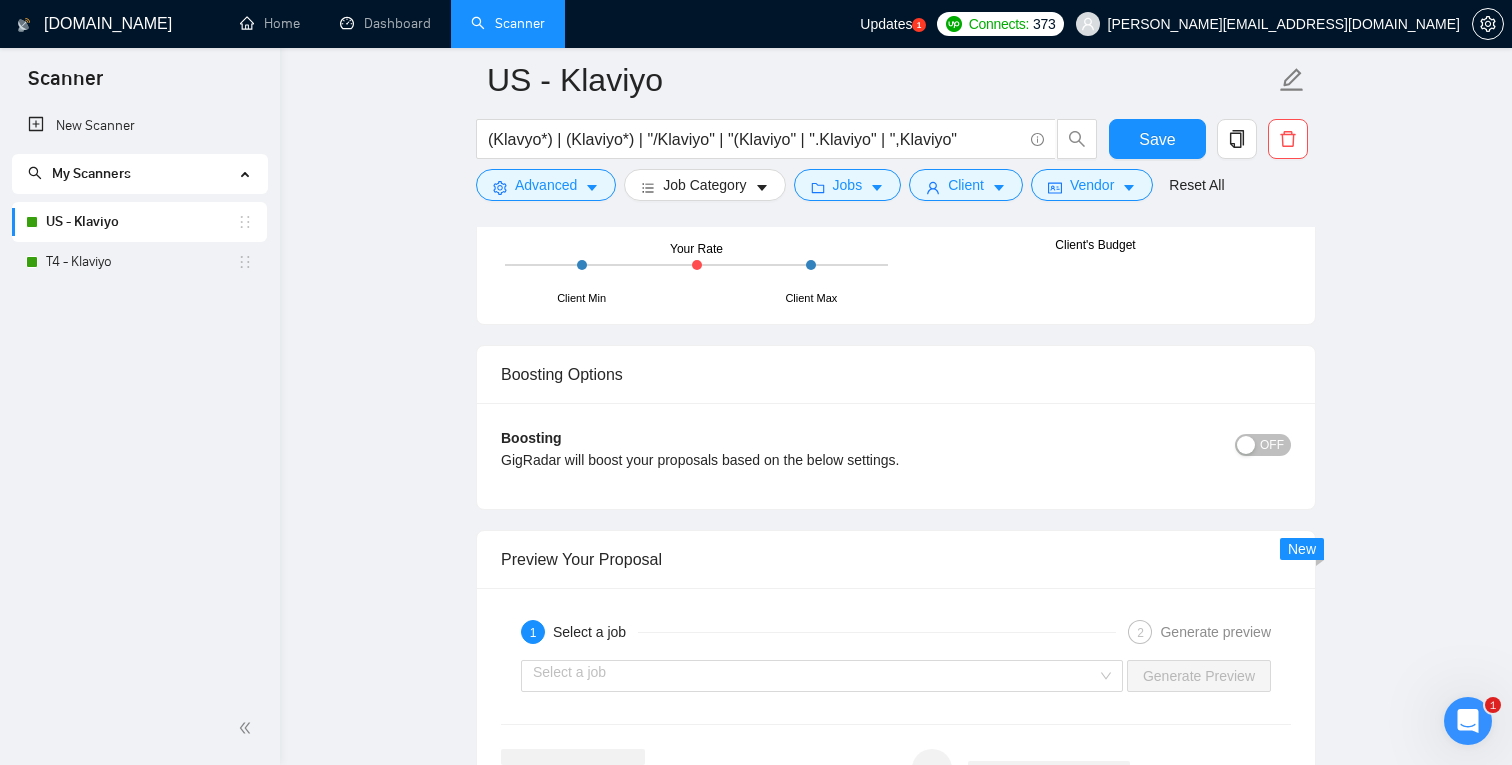click on "OFF" at bounding box center [1272, 445] 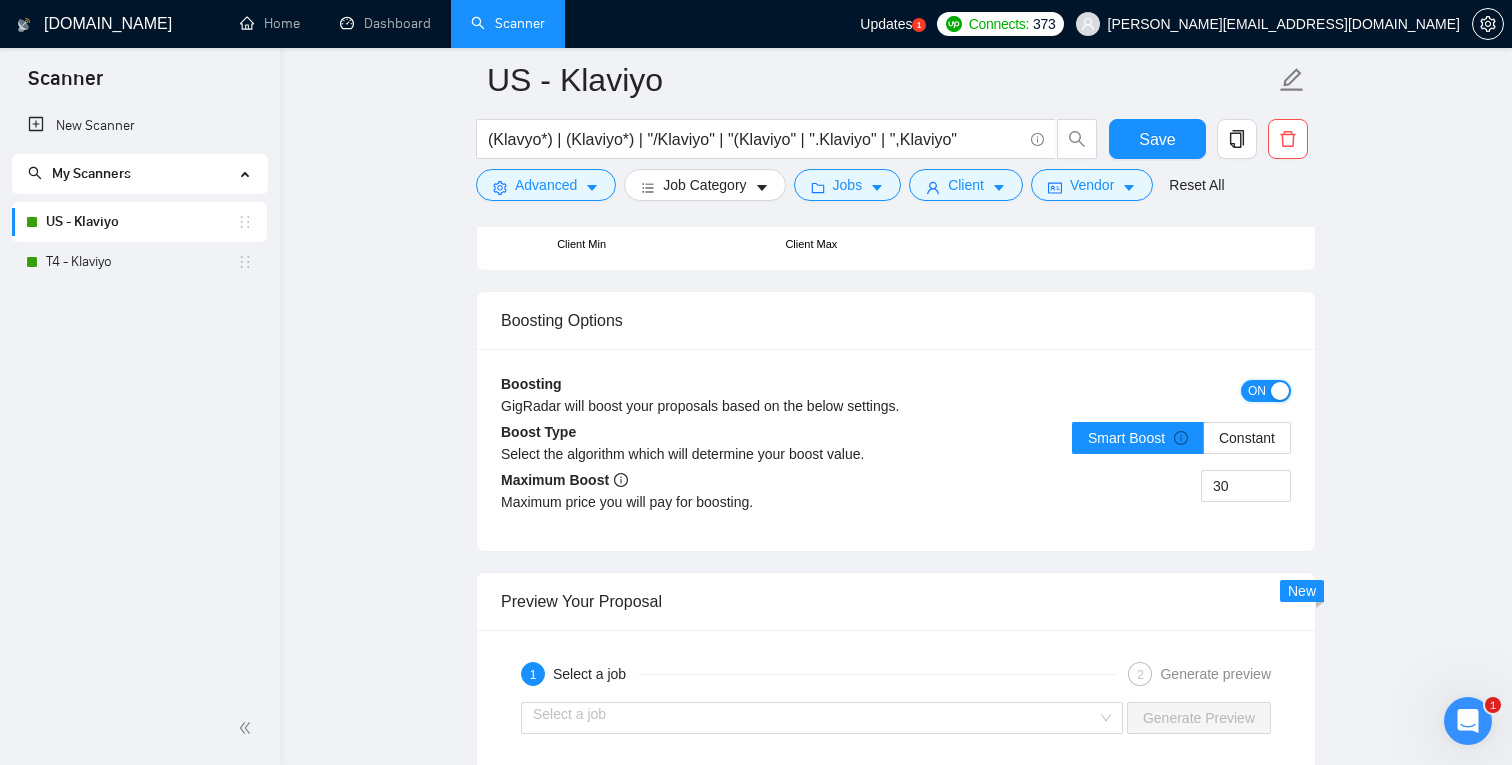 scroll, scrollTop: 3220, scrollLeft: 0, axis: vertical 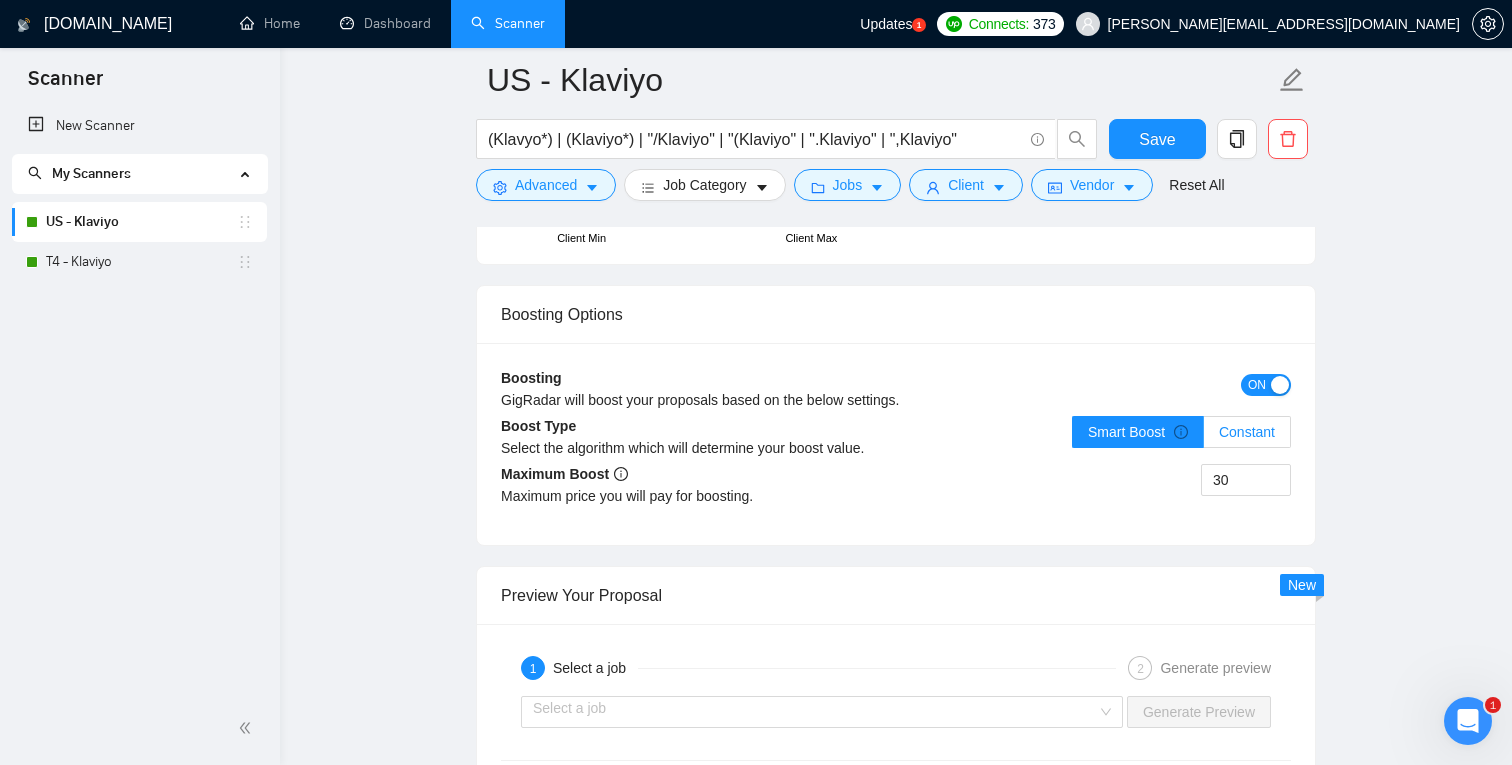 click on "Constant" at bounding box center (1247, 432) 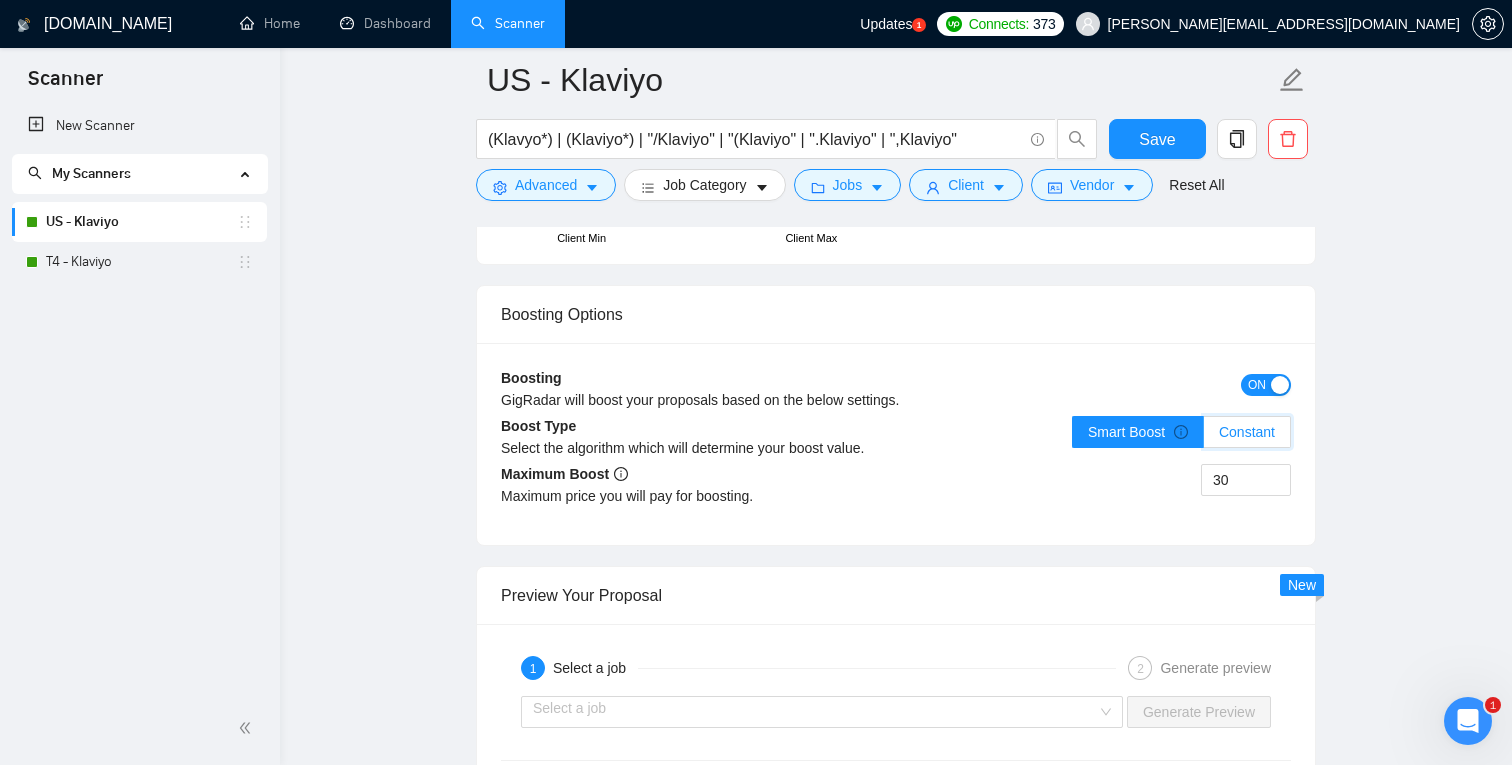 click on "Constant" at bounding box center [1204, 437] 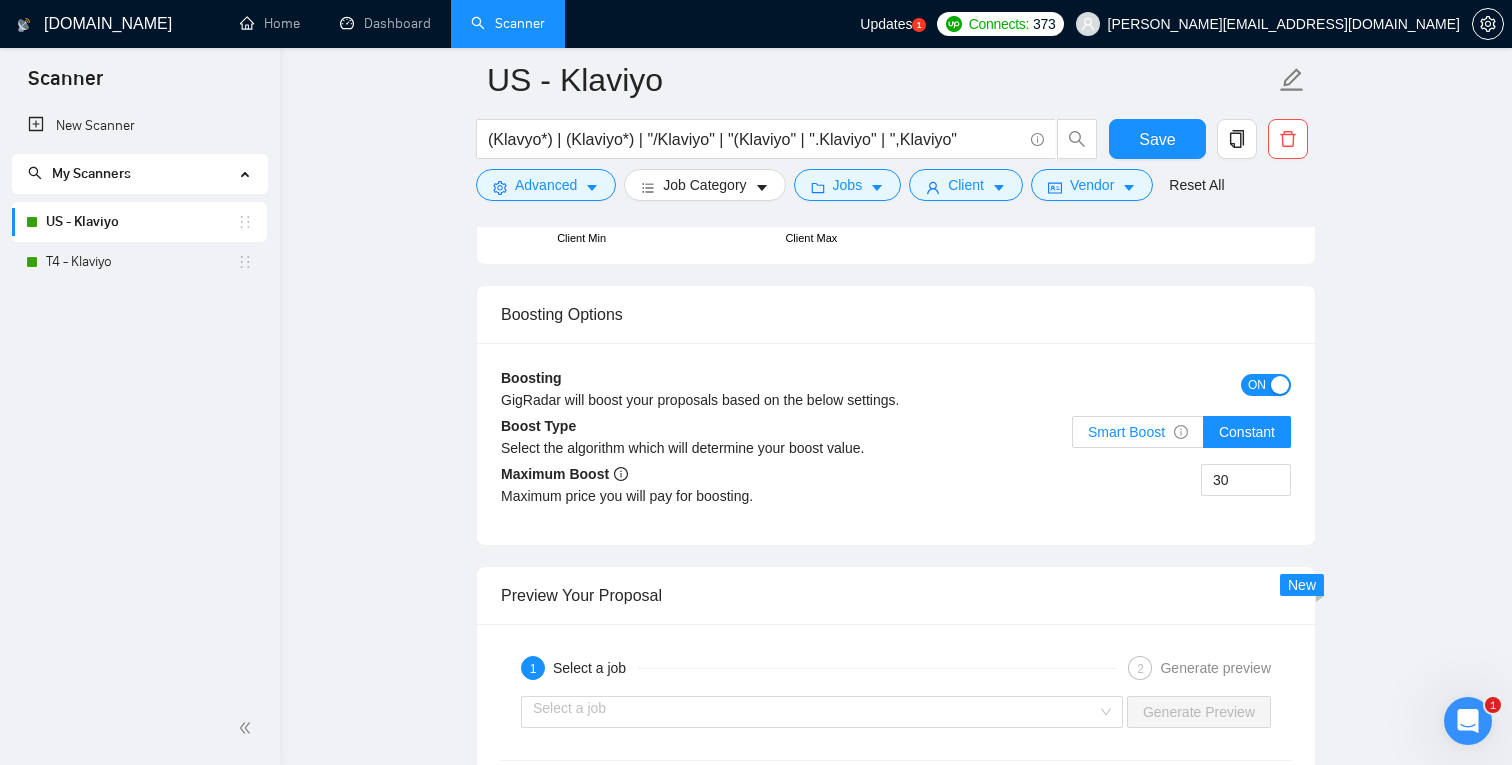 click on "Smart Boost" at bounding box center [1138, 432] 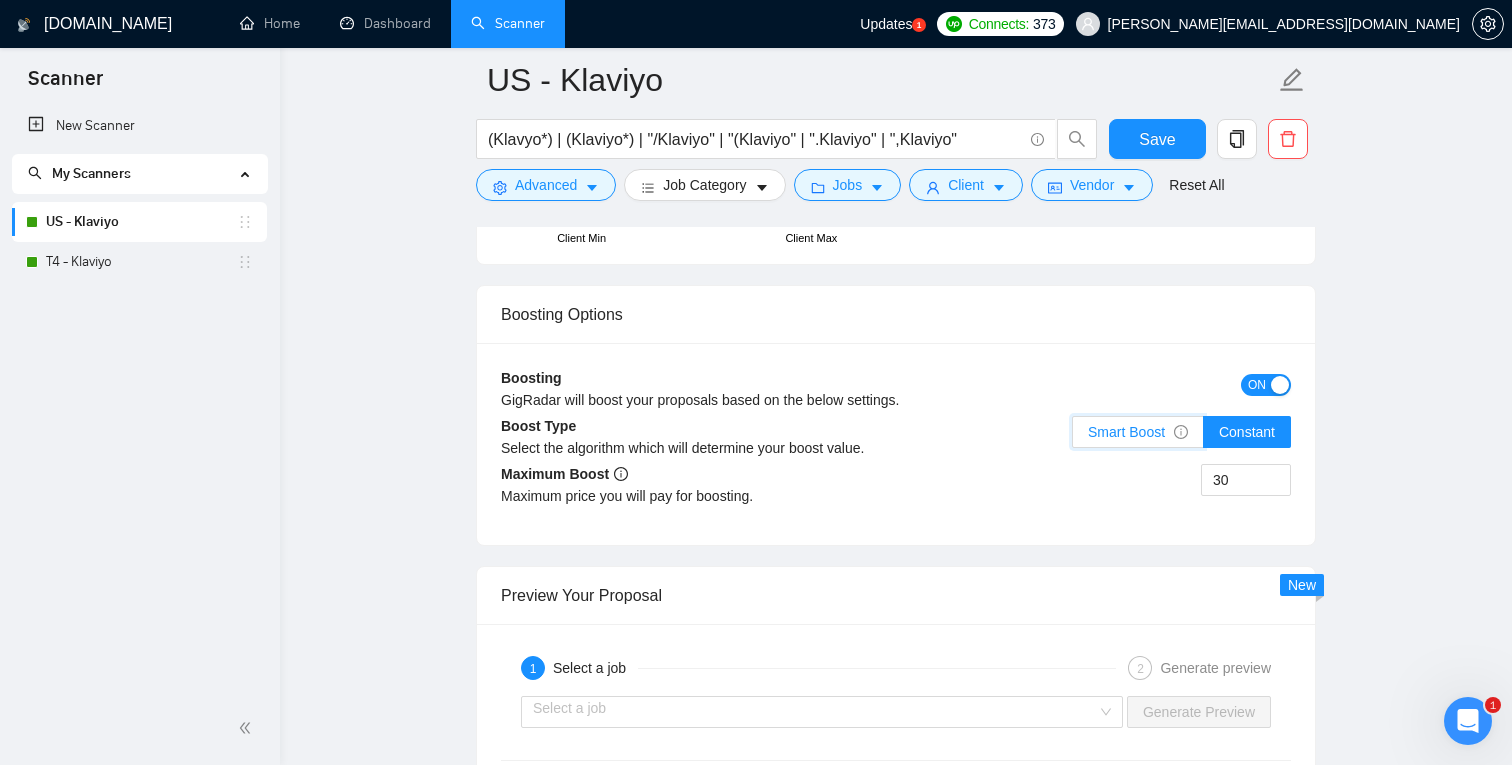 click on "Smart Boost" at bounding box center (1073, 437) 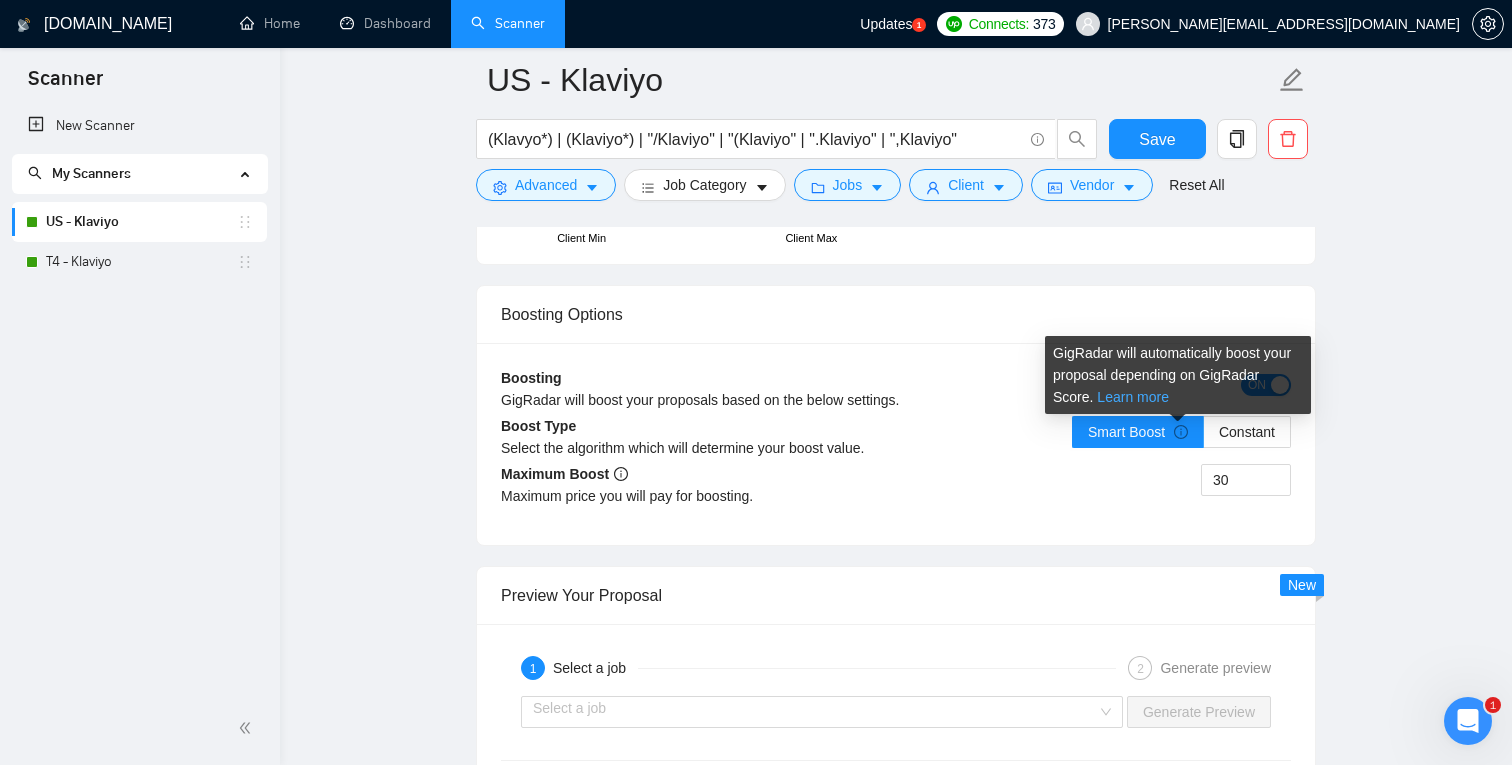 click on "Learn more" at bounding box center (1133, 397) 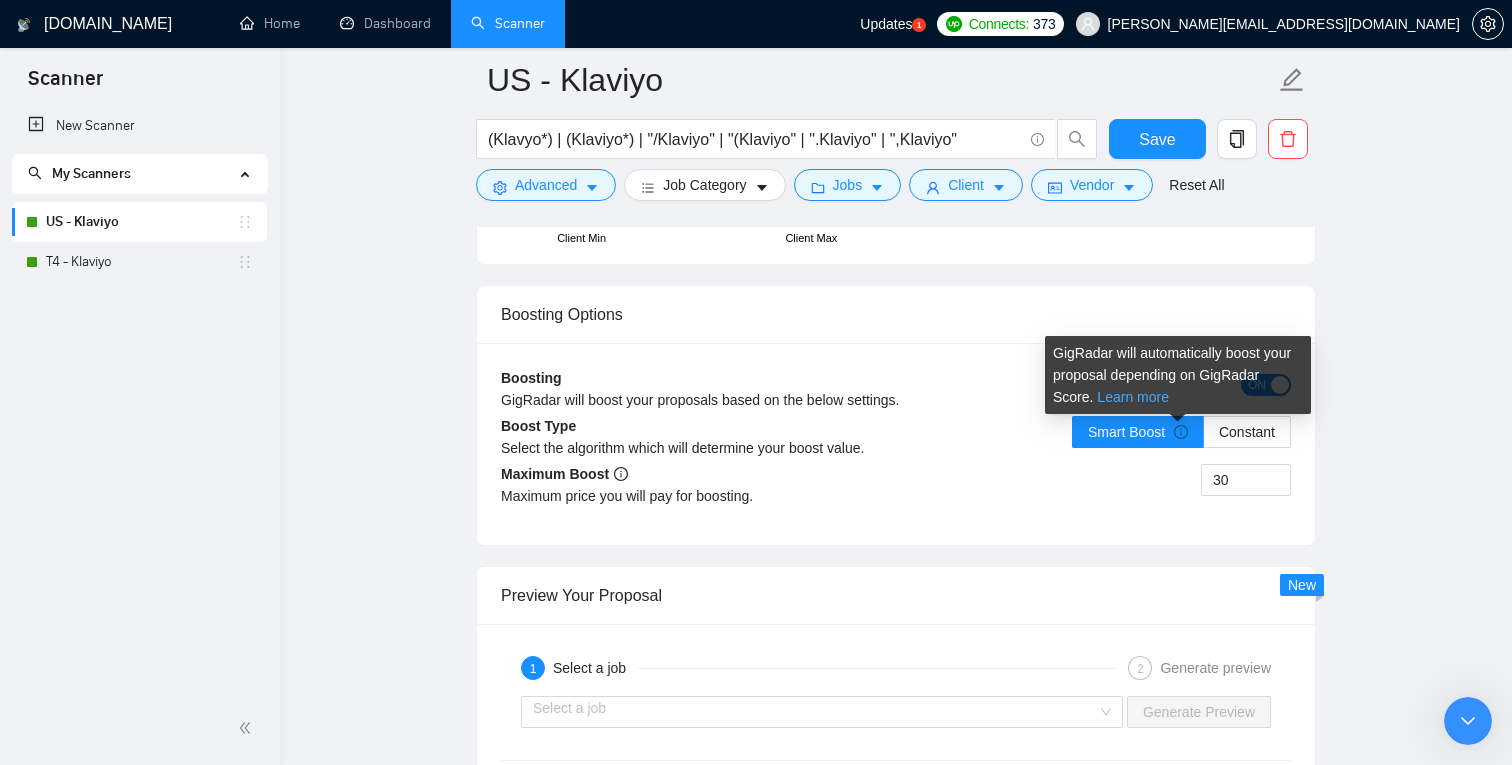 scroll, scrollTop: 0, scrollLeft: 0, axis: both 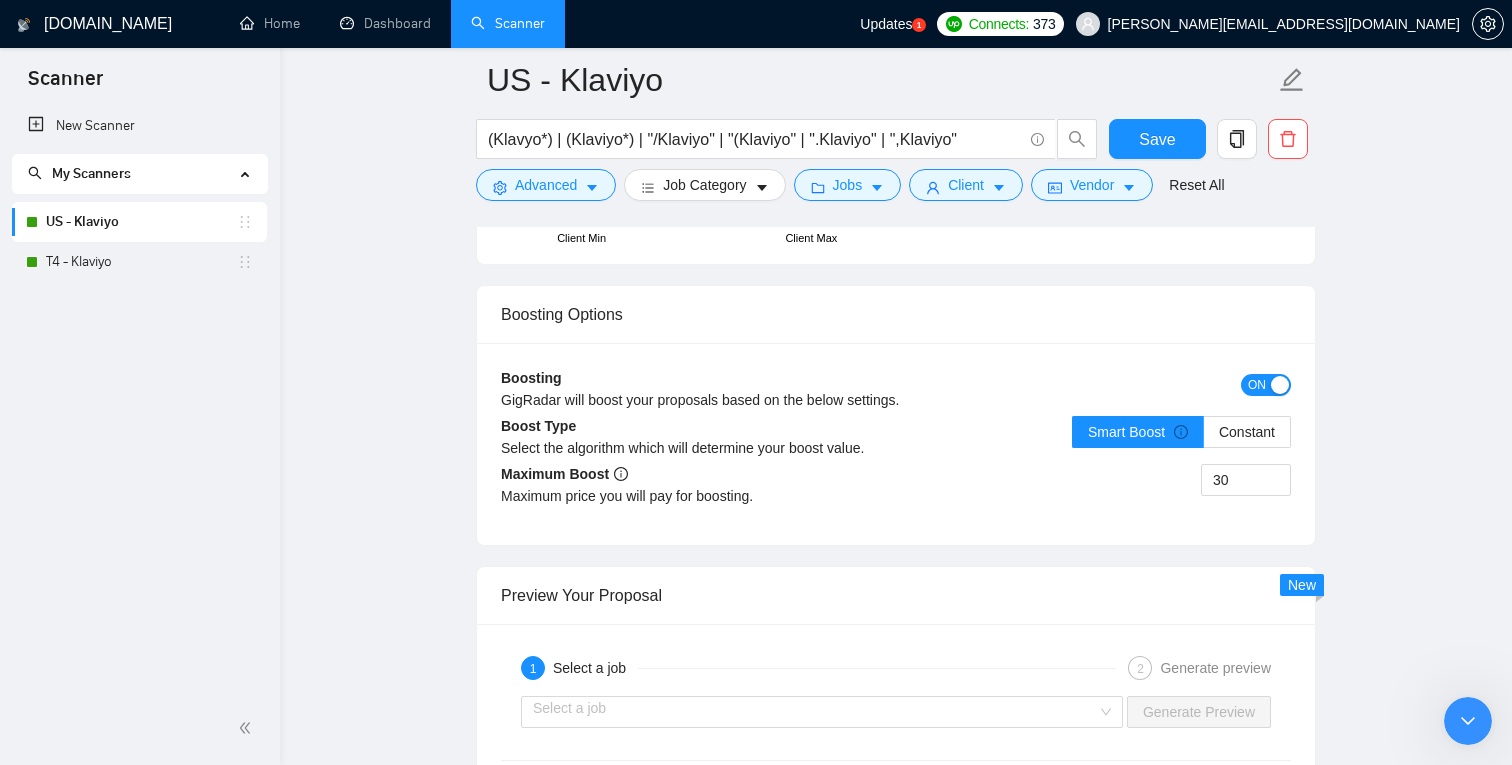 click 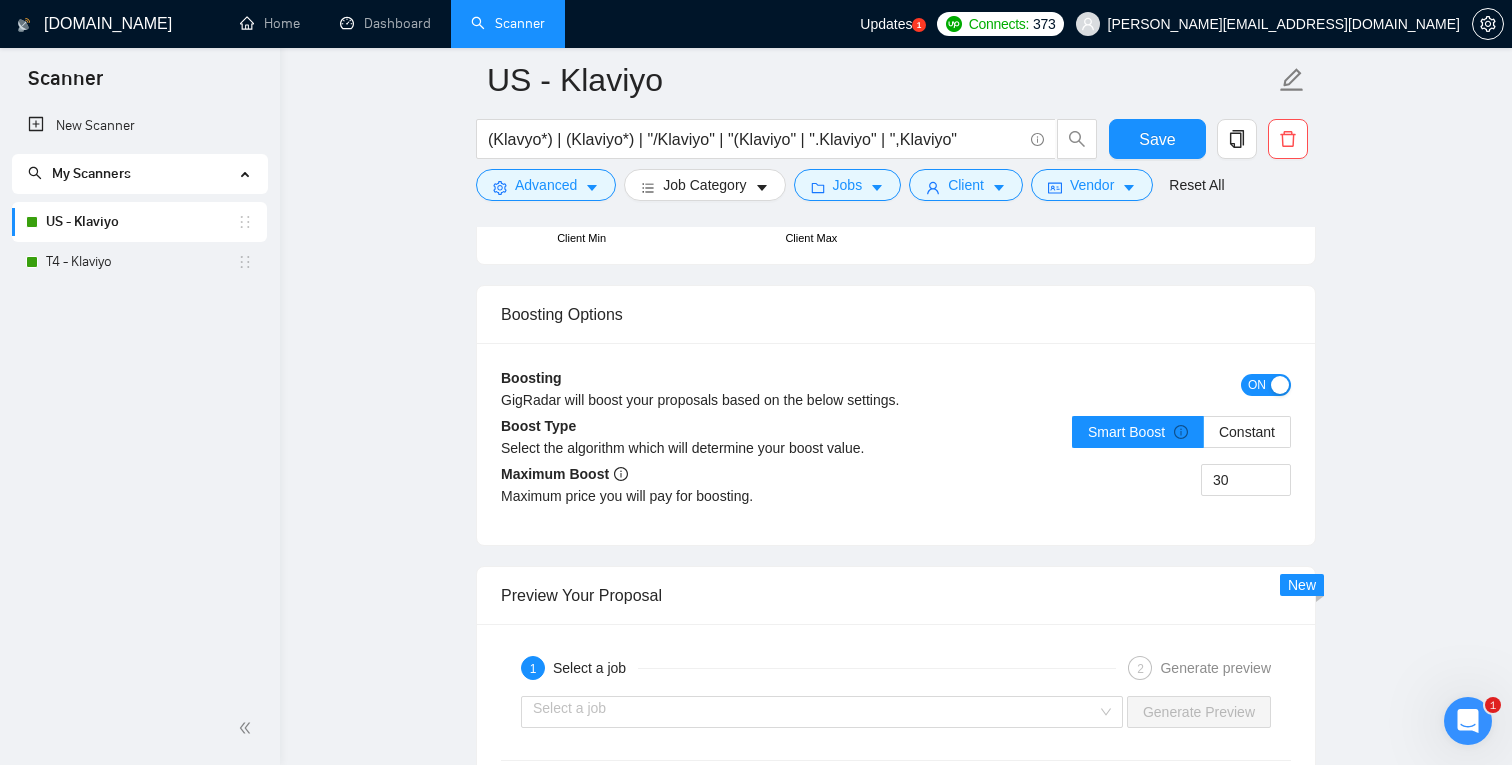 scroll, scrollTop: 0, scrollLeft: 0, axis: both 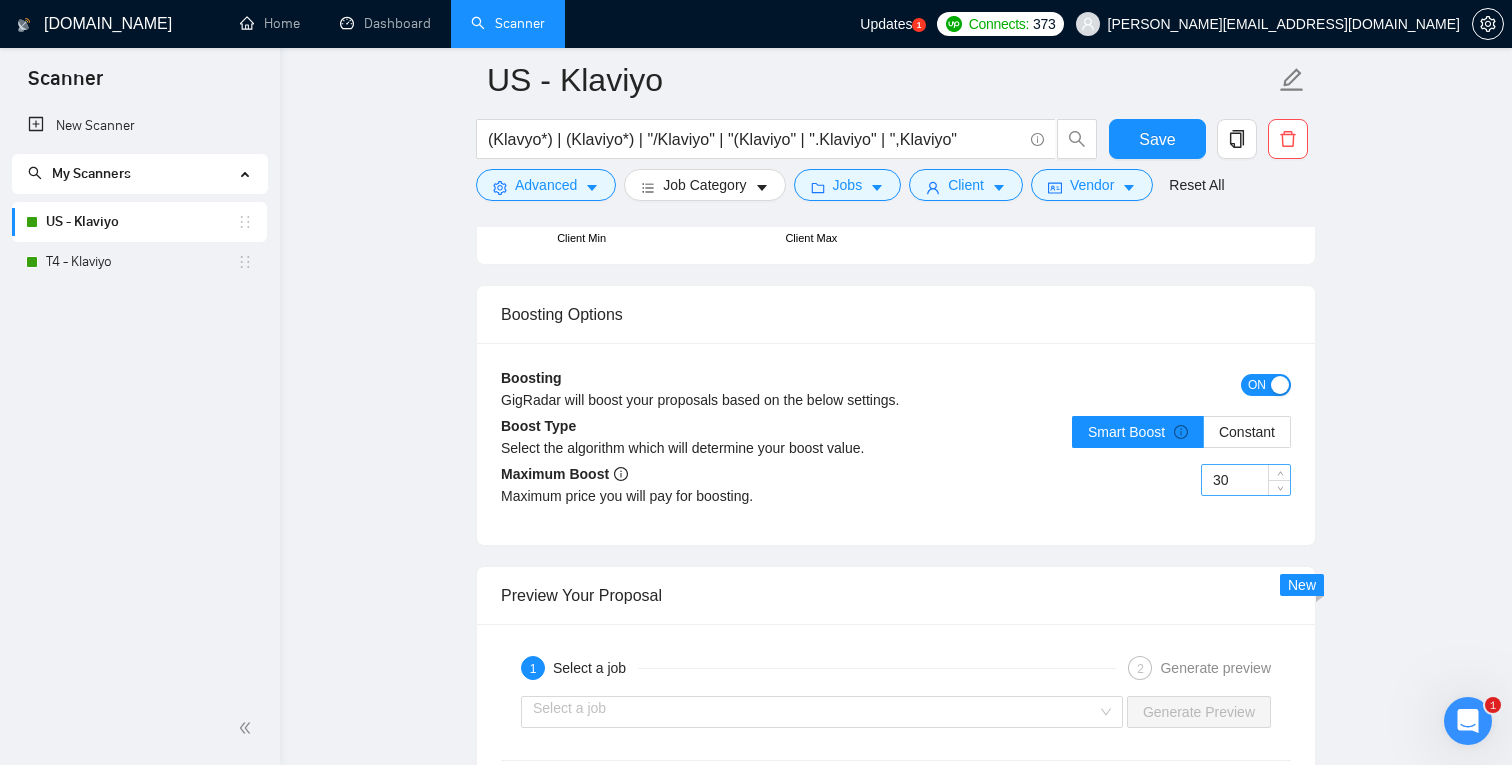click on "30" at bounding box center [1246, 480] 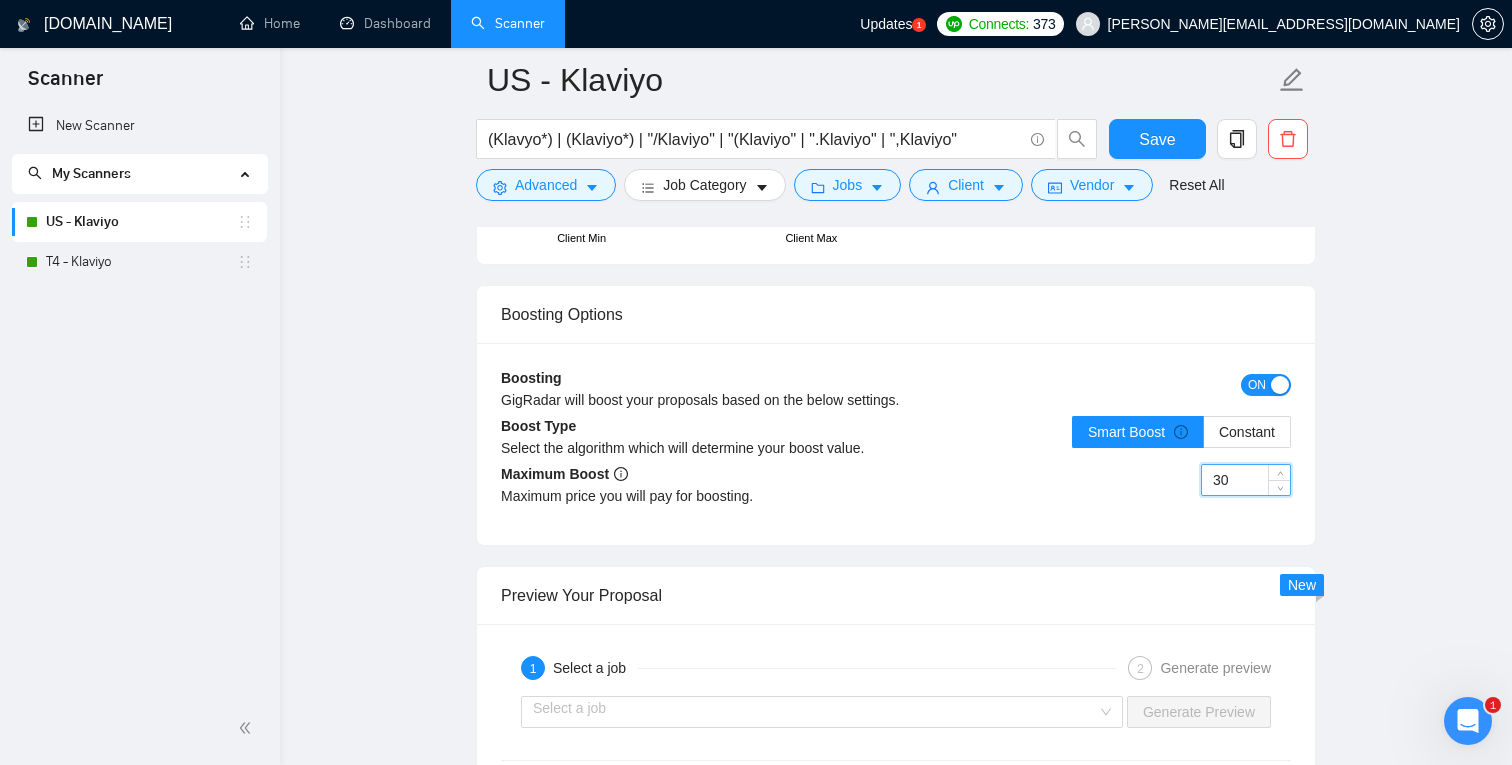 click on "30" at bounding box center [1246, 480] 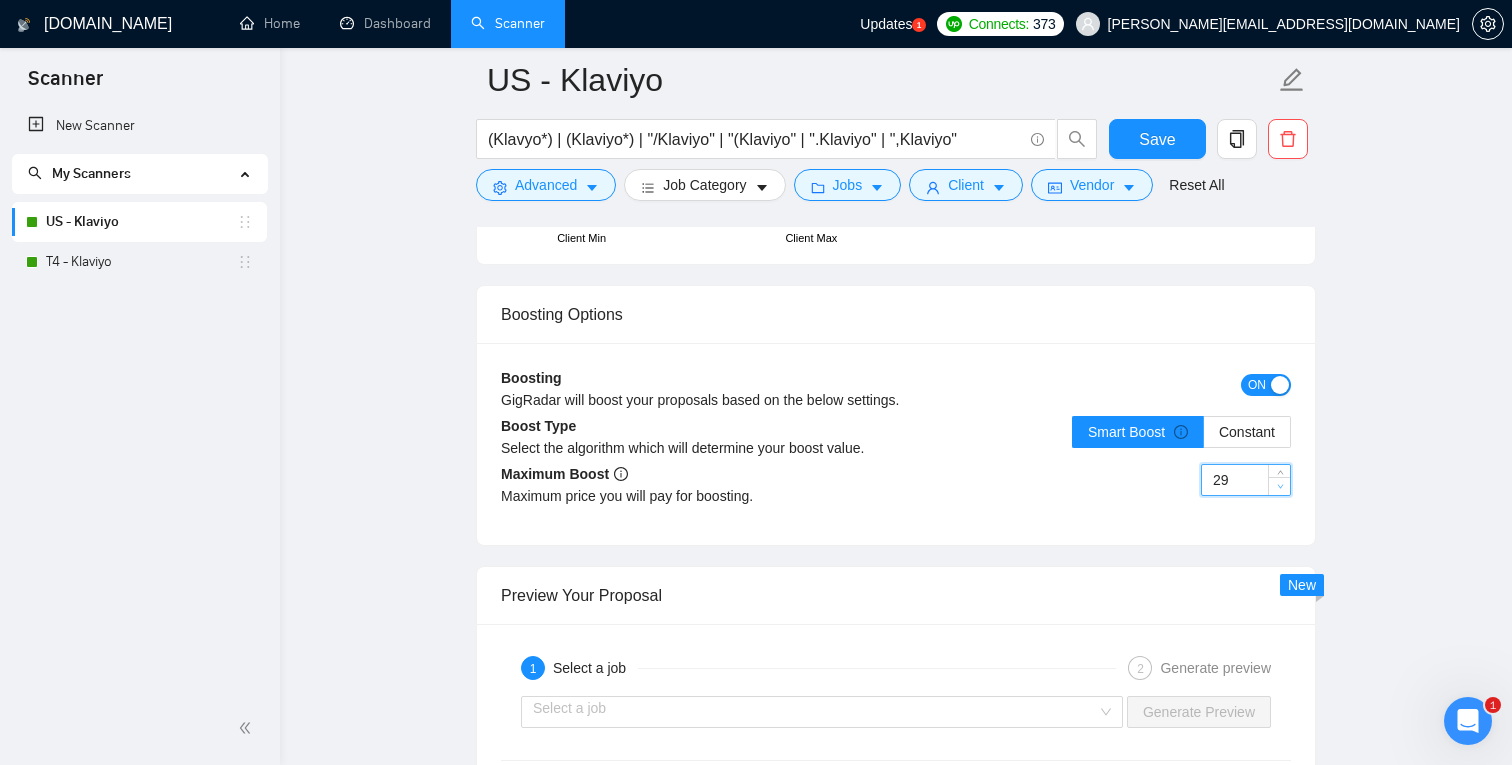 click 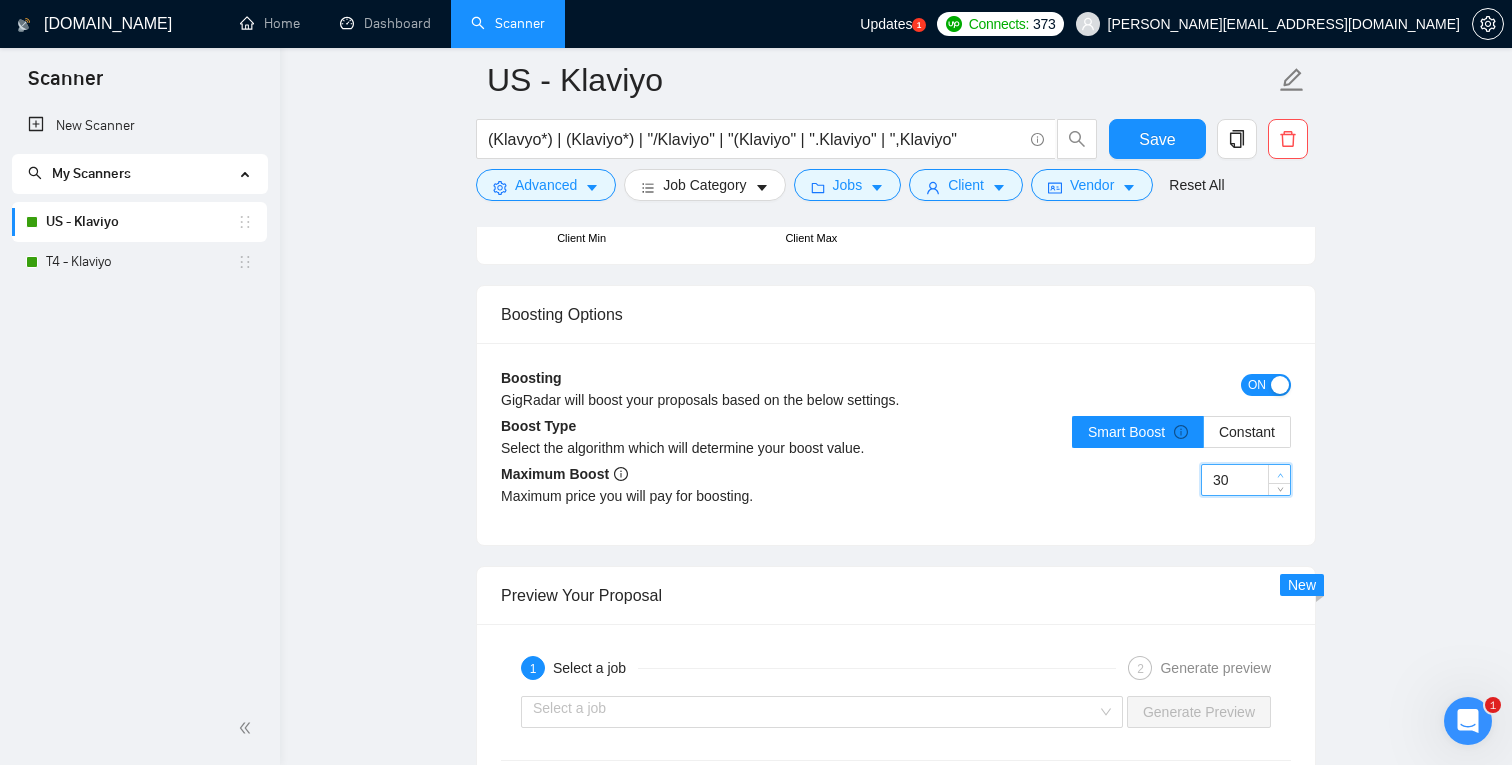 click at bounding box center (1280, 475) 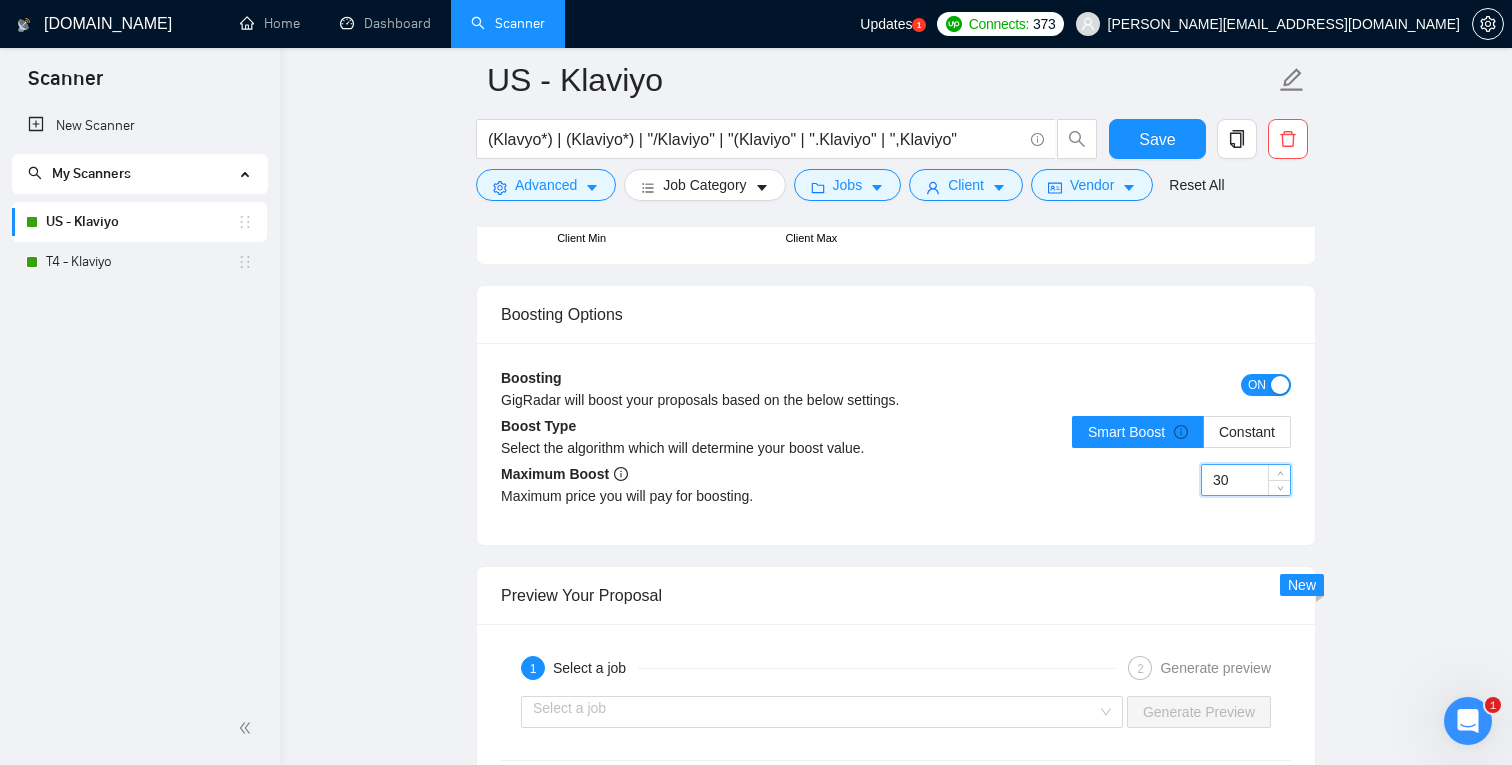 click on "30" at bounding box center (1246, 480) 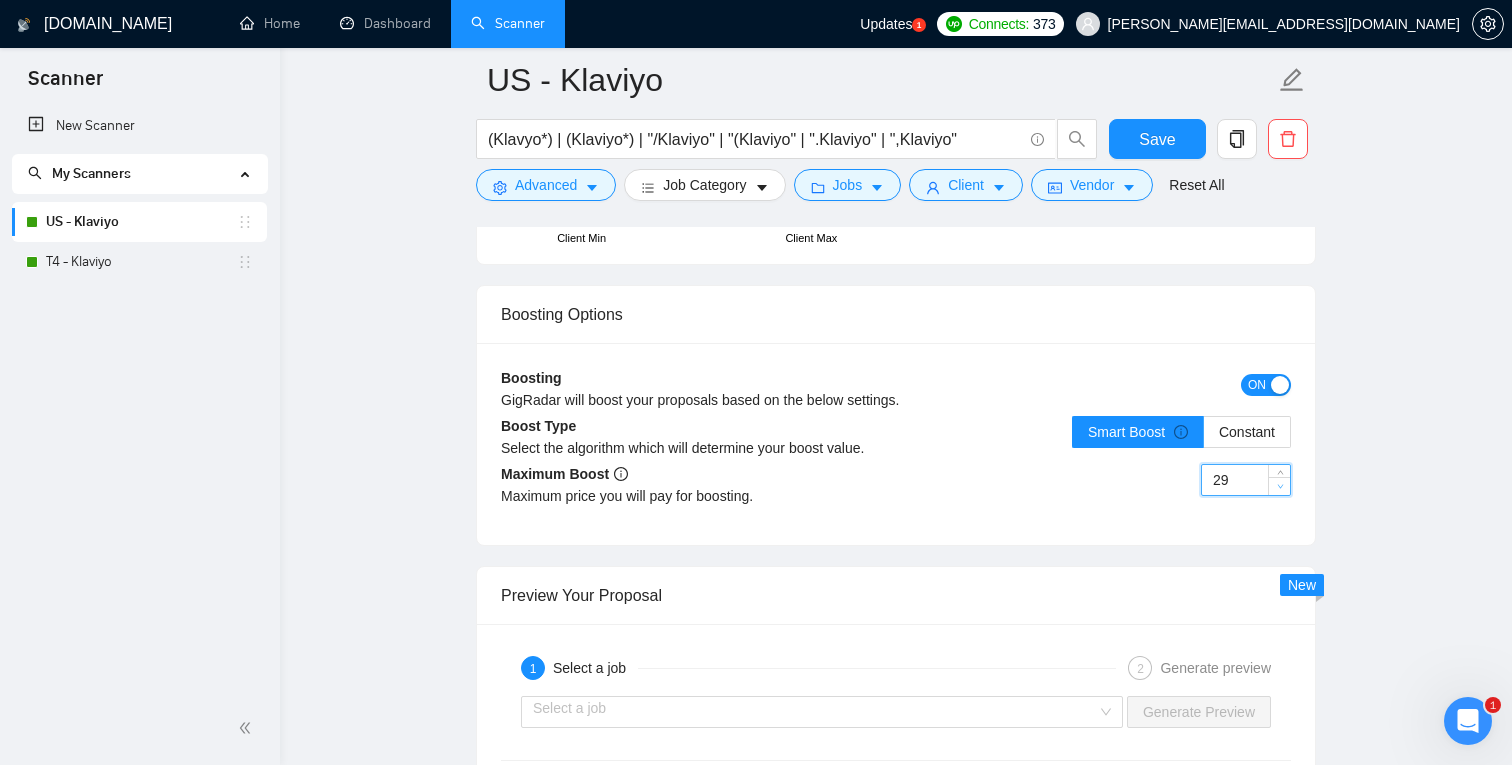 click at bounding box center (1279, 486) 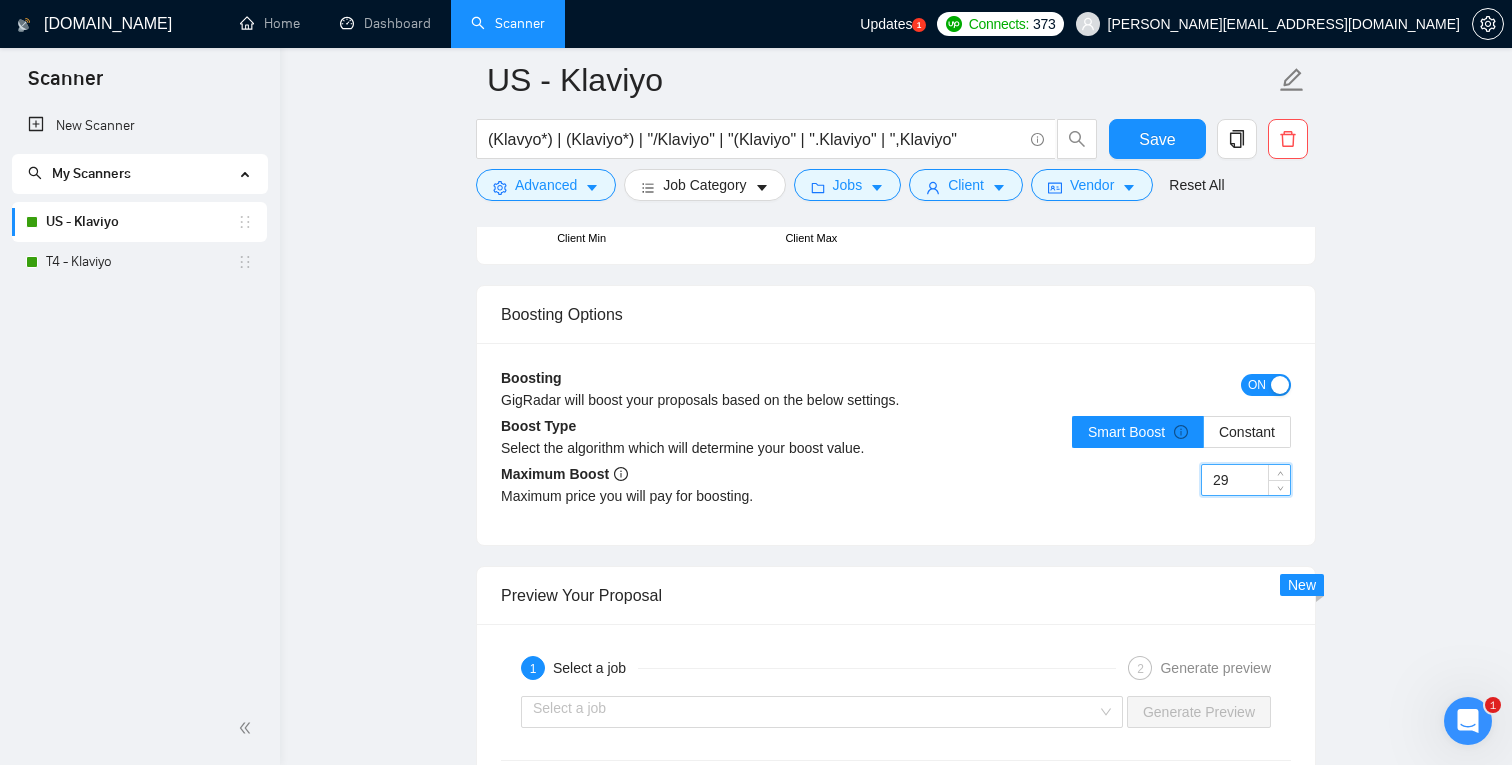 click on "29" at bounding box center [1246, 480] 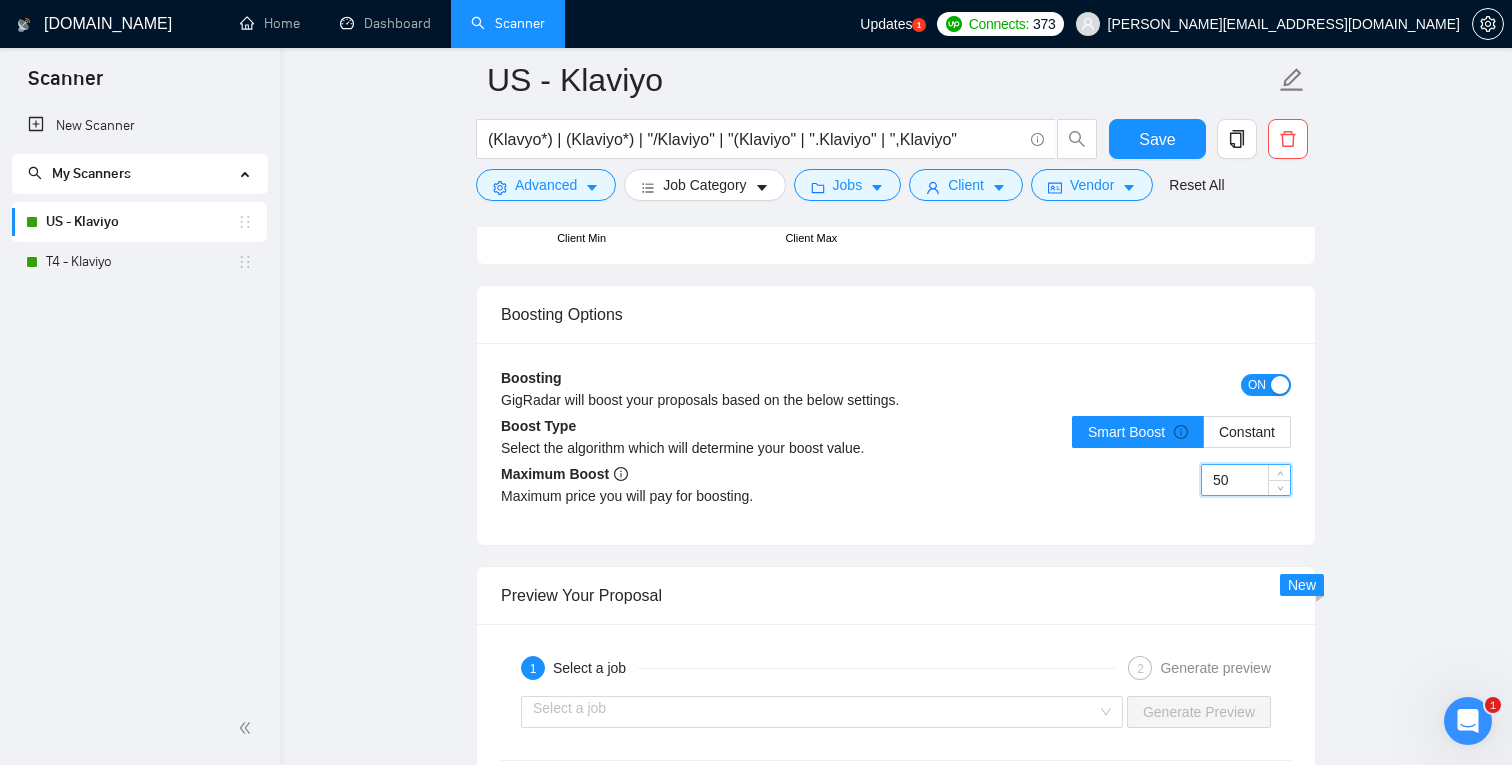 type on "50" 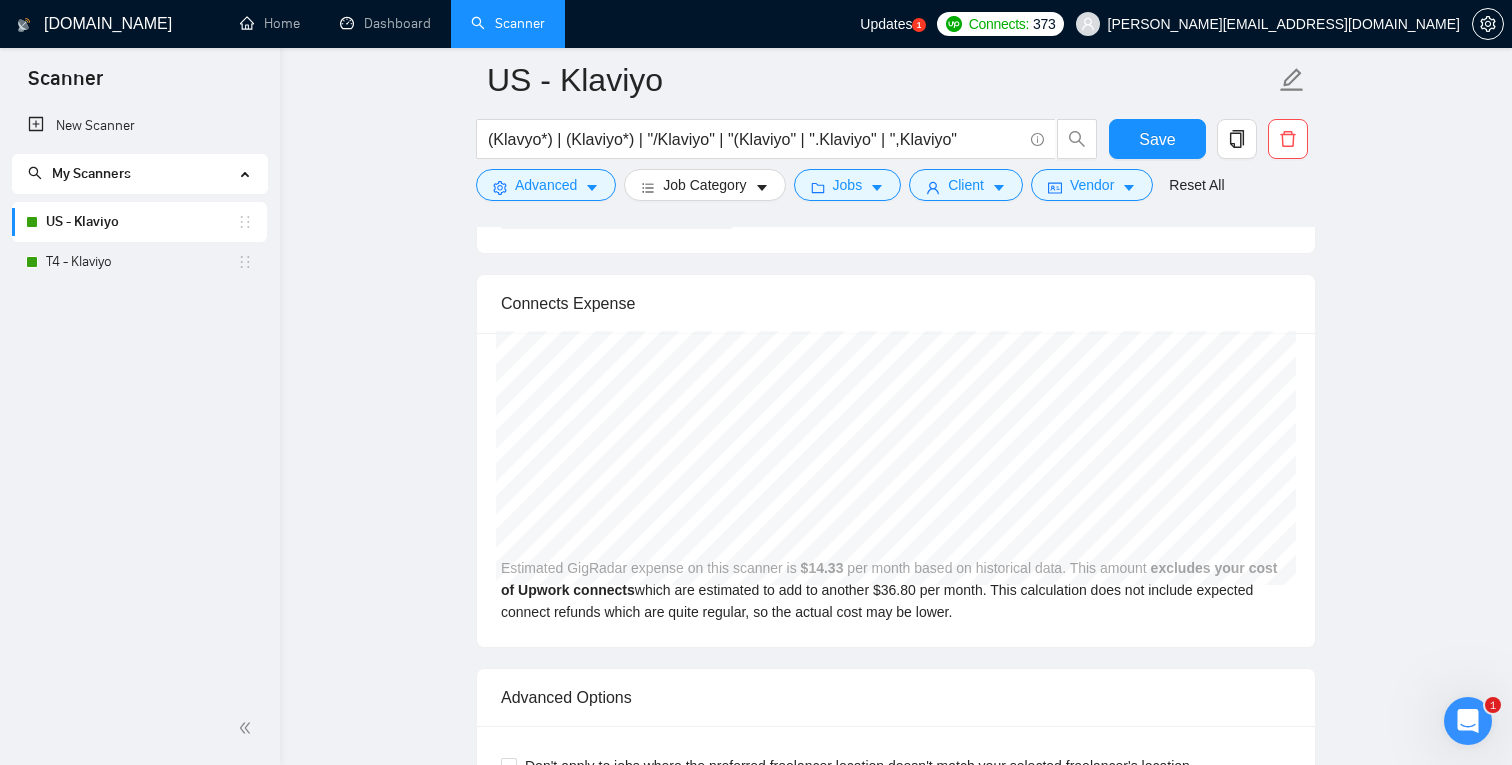 scroll, scrollTop: 4239, scrollLeft: 0, axis: vertical 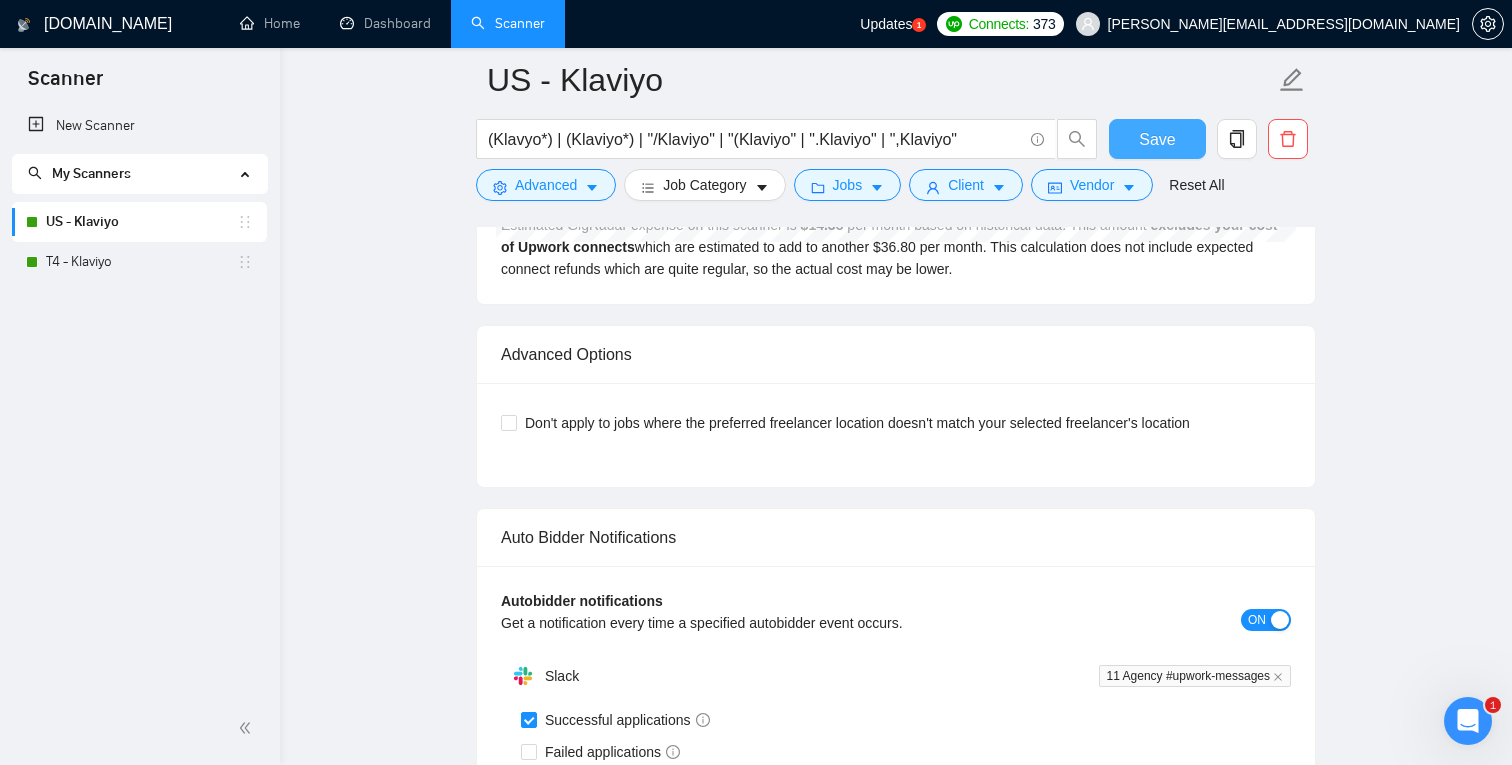 click on "Save" at bounding box center [1157, 139] 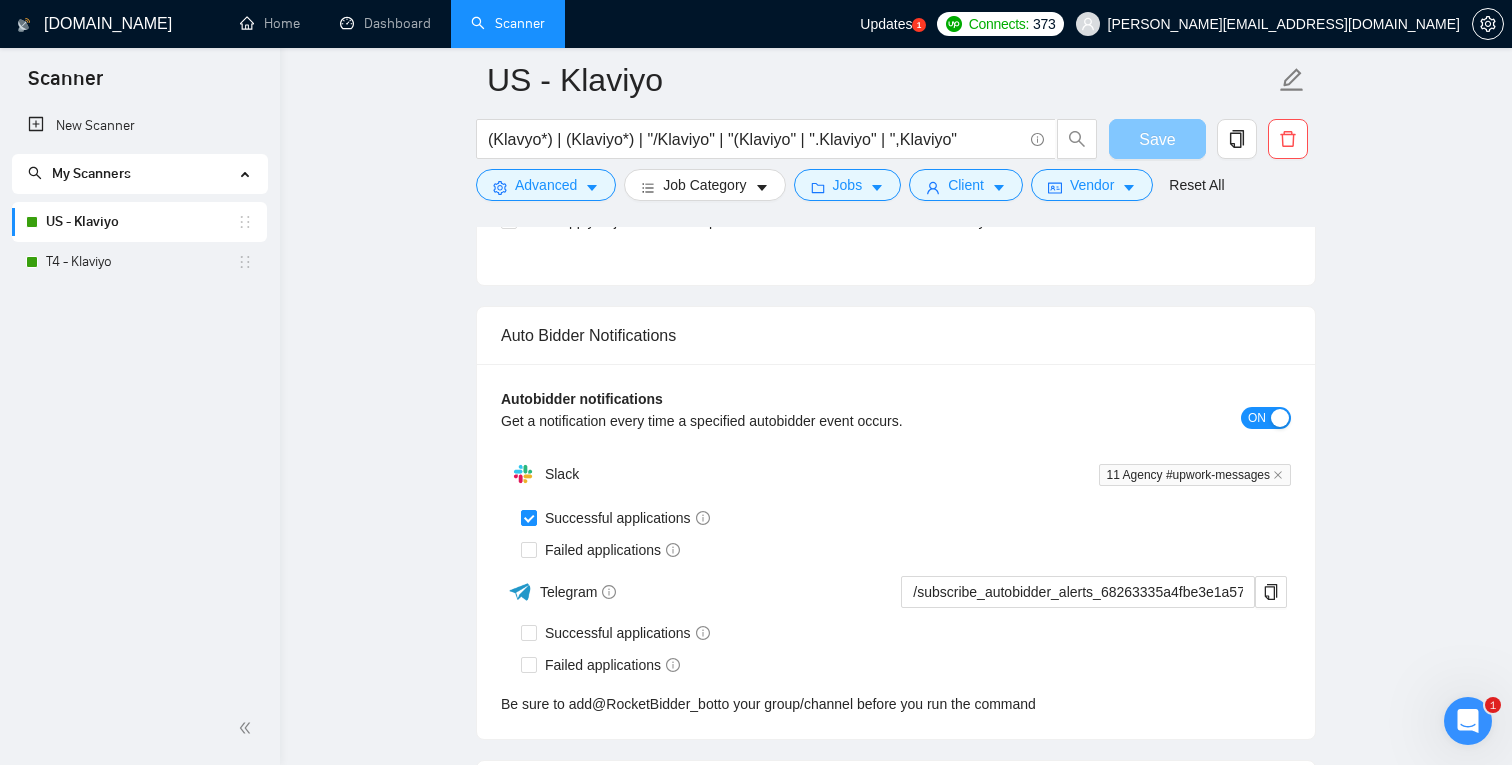 type 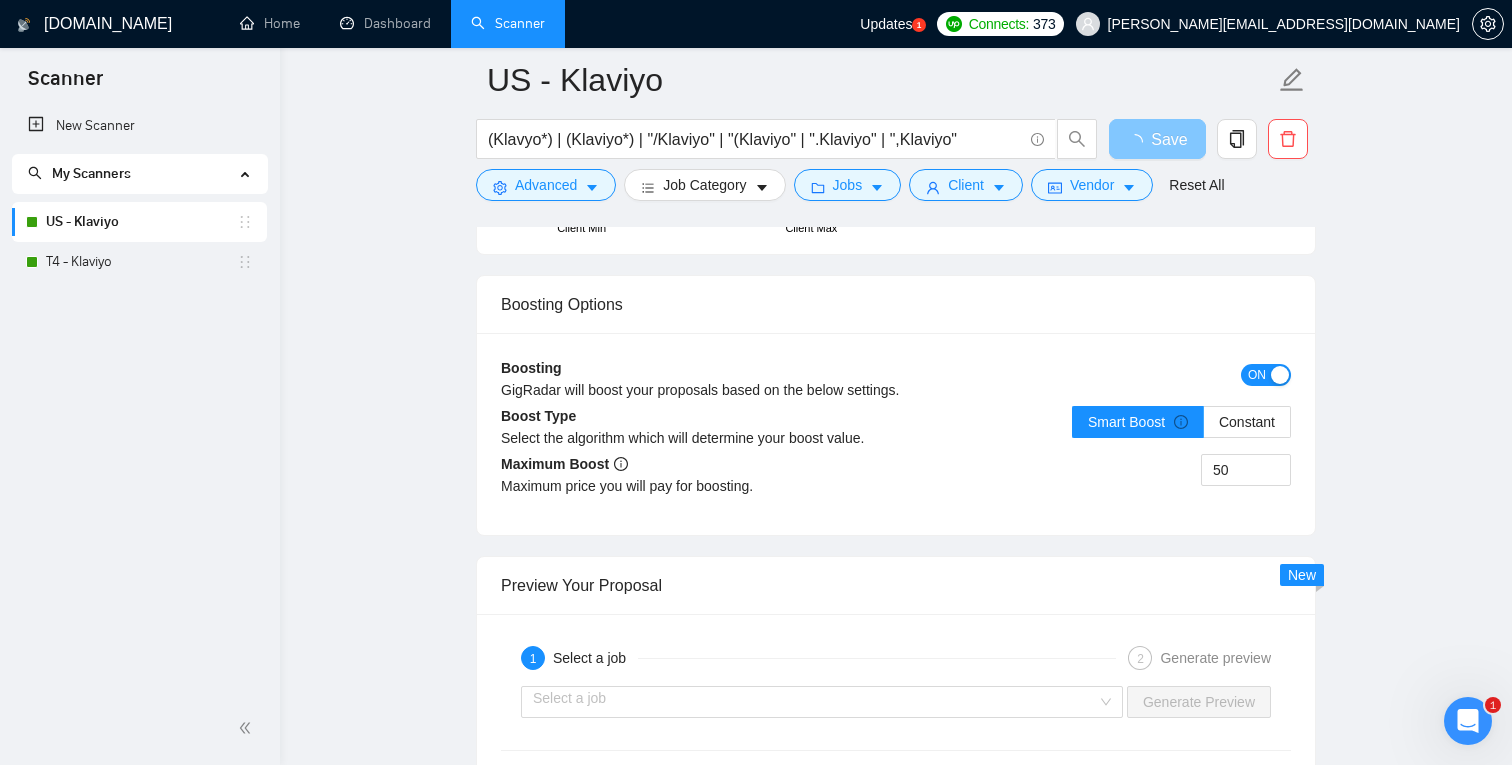scroll, scrollTop: 3223, scrollLeft: 0, axis: vertical 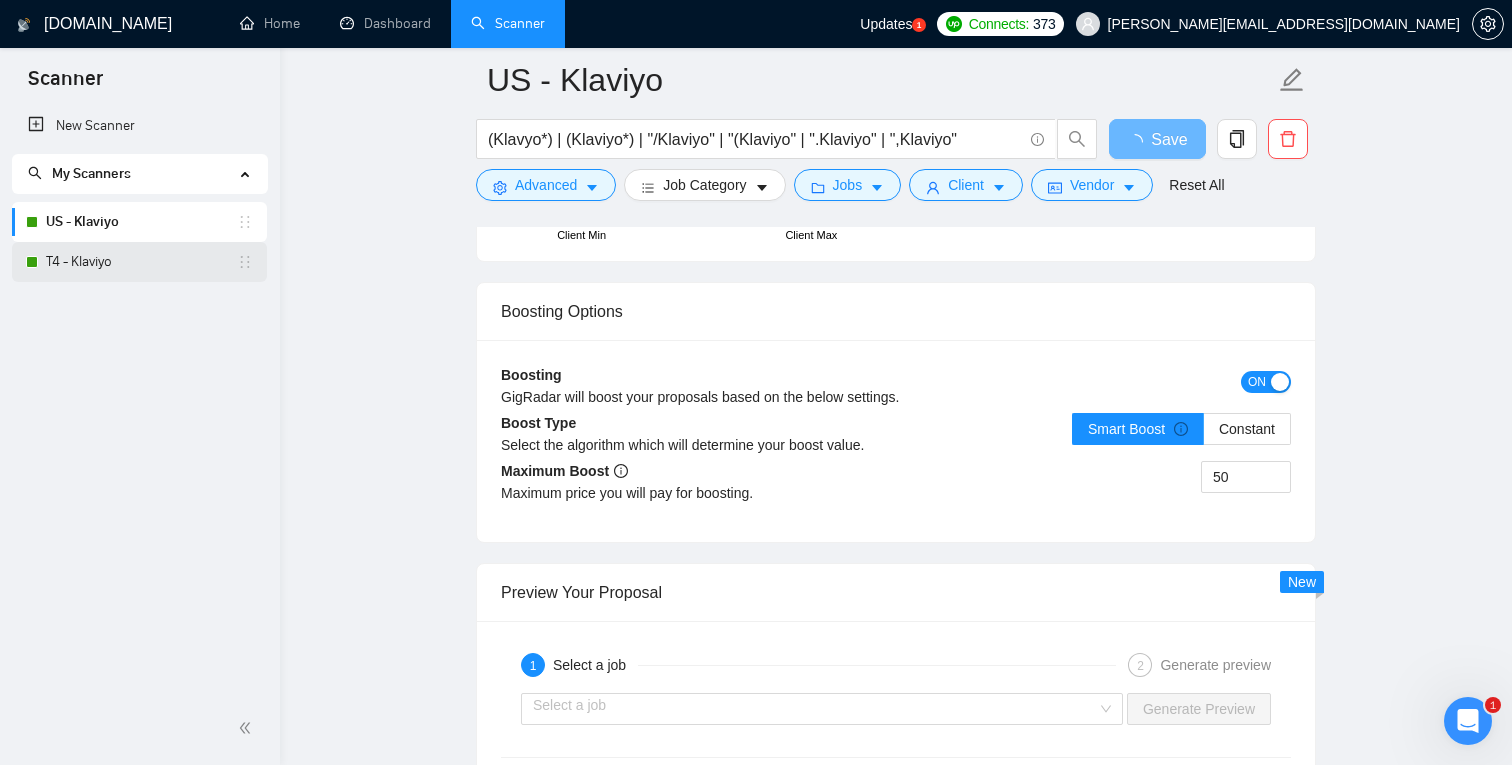 click on "T4 - Klaviyo" at bounding box center [141, 262] 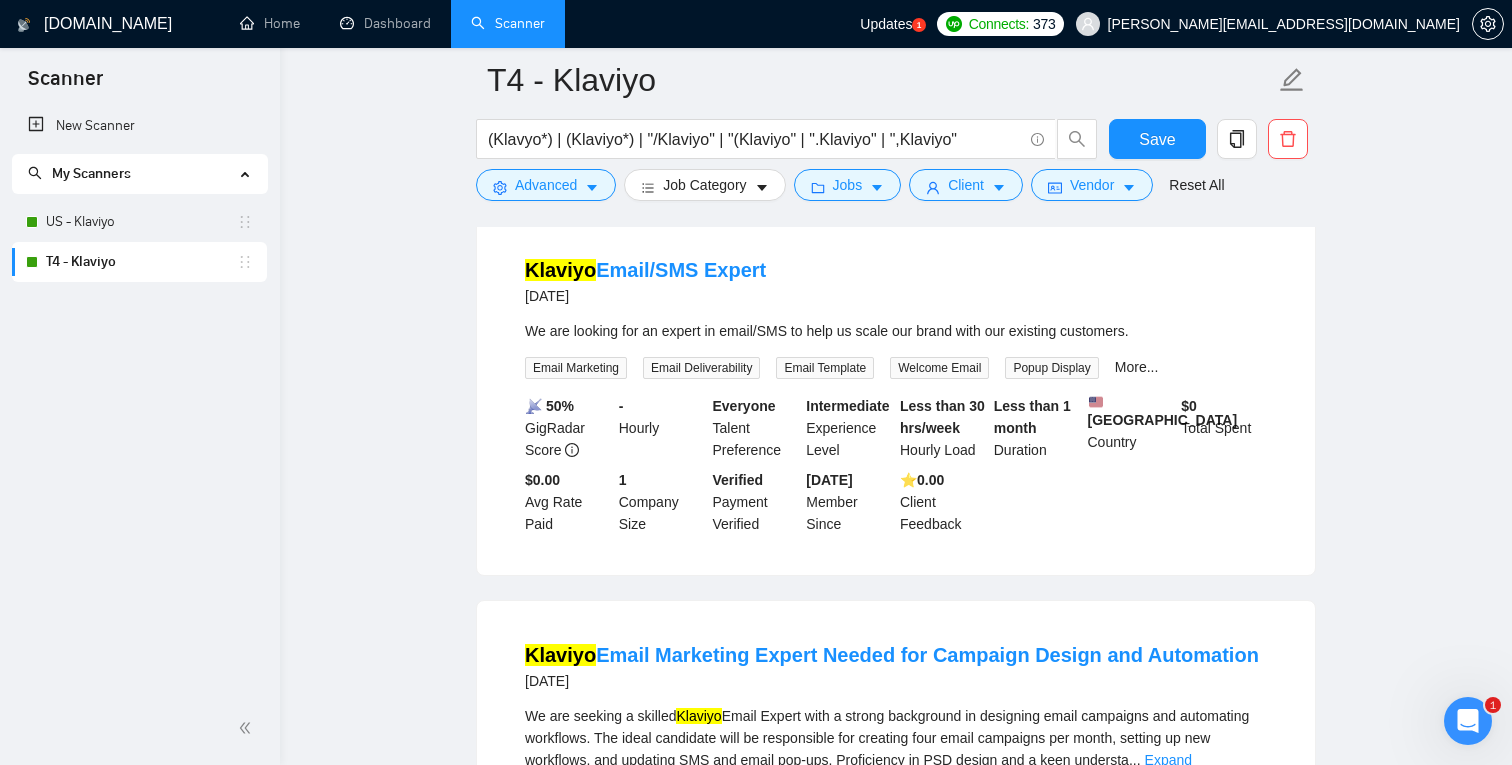 scroll, scrollTop: 1063, scrollLeft: 0, axis: vertical 